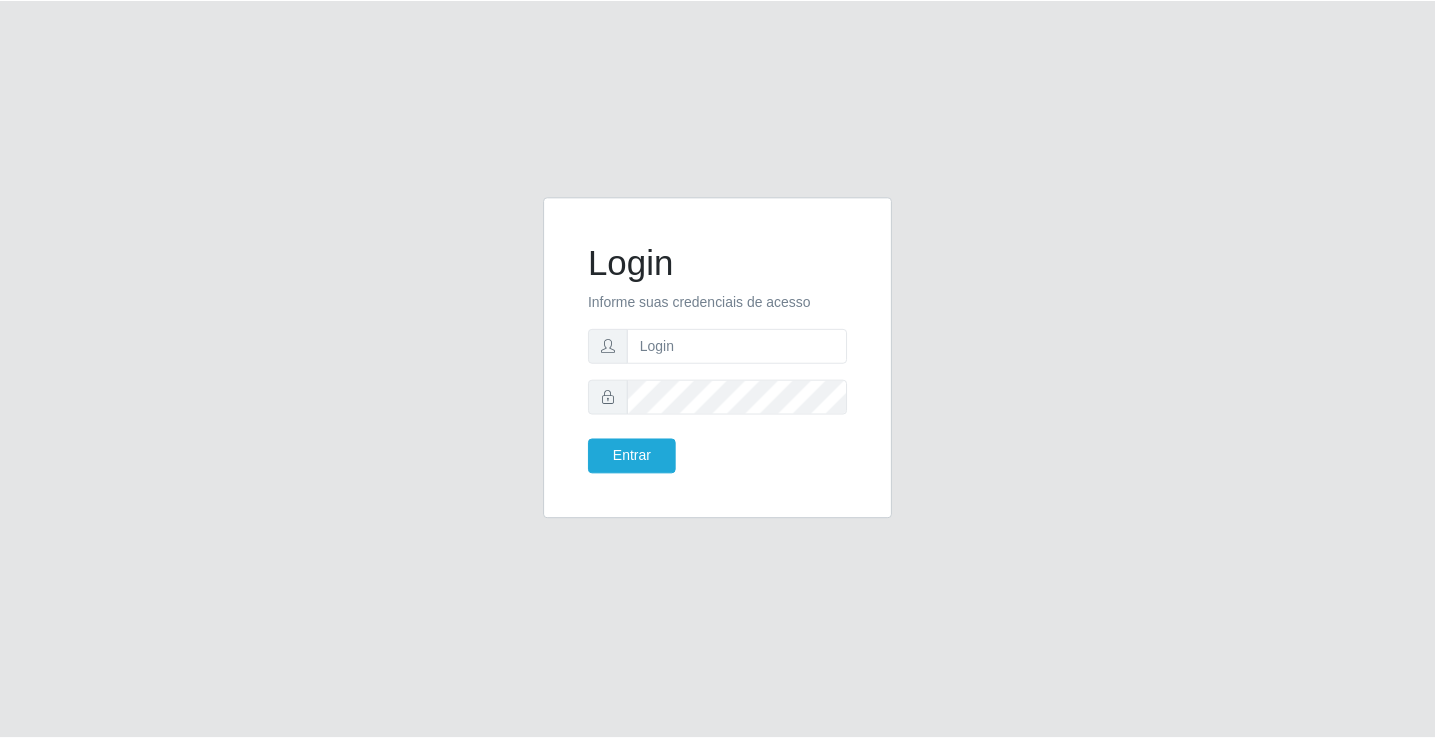 scroll, scrollTop: 0, scrollLeft: 0, axis: both 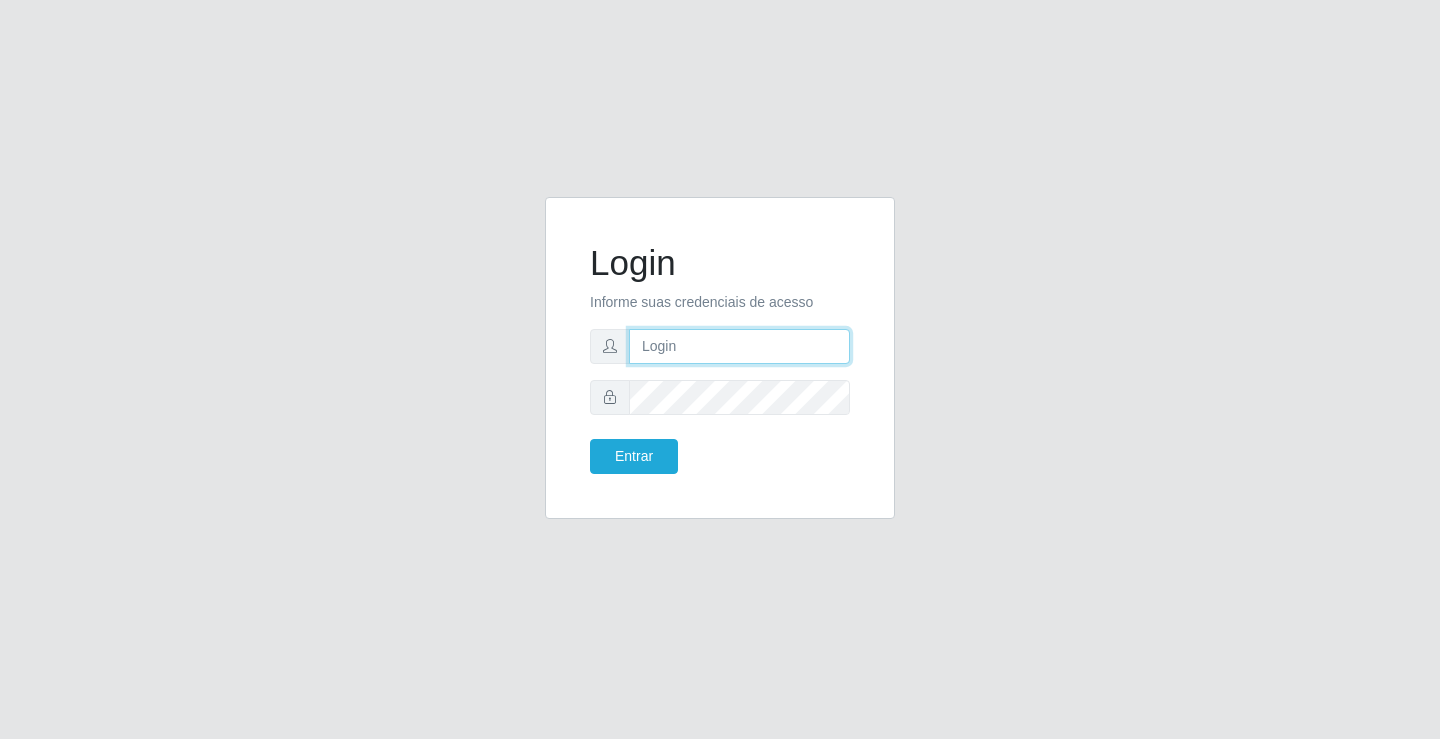 click at bounding box center (739, 346) 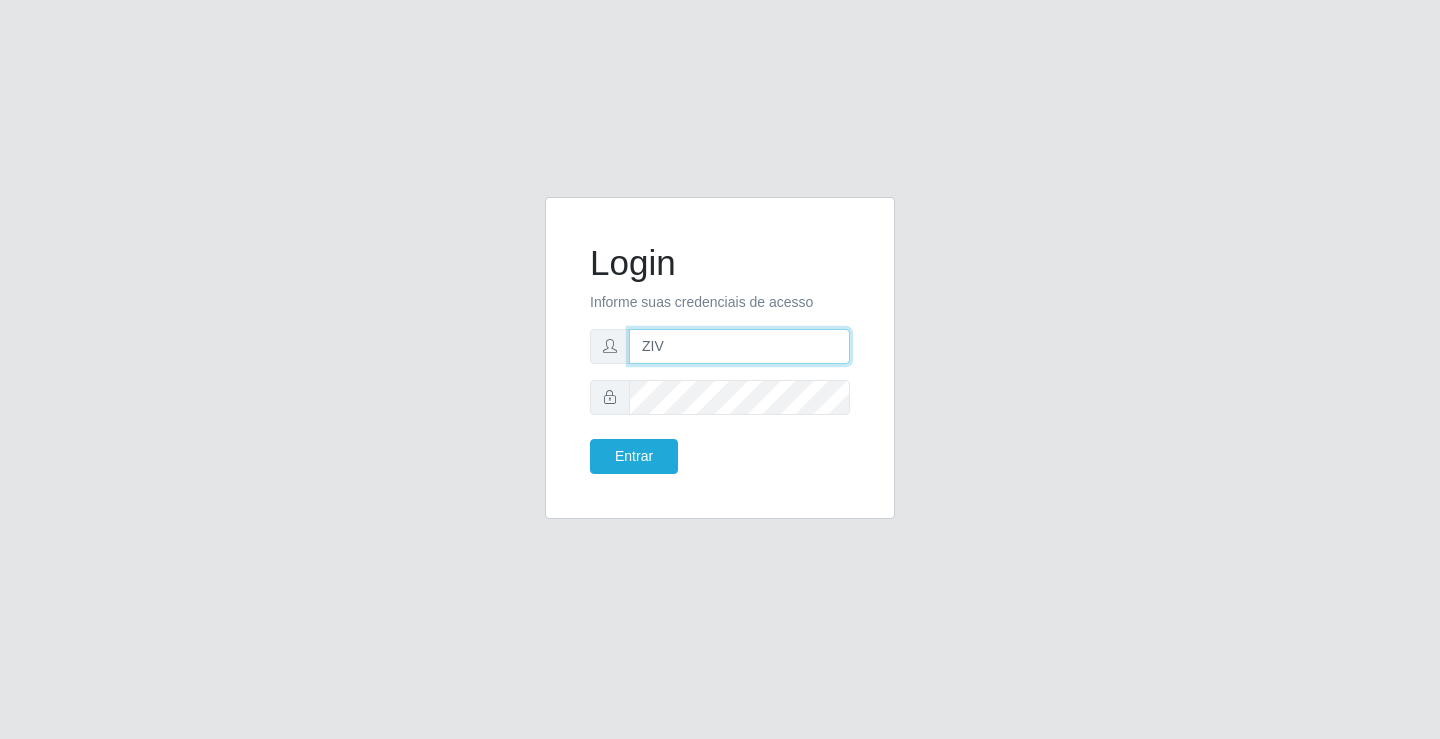 type on "zivaneide@[EMAIL]" 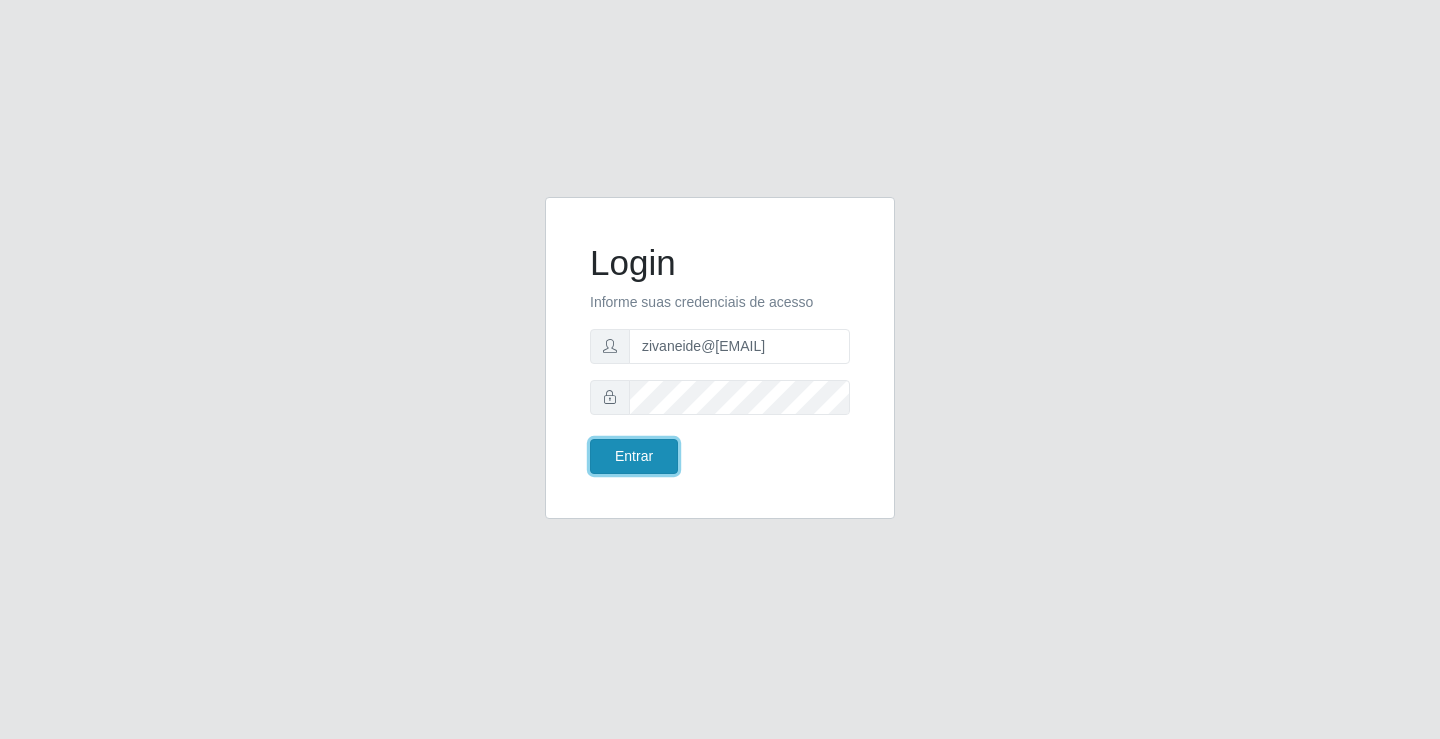 click on "Entrar" at bounding box center (634, 456) 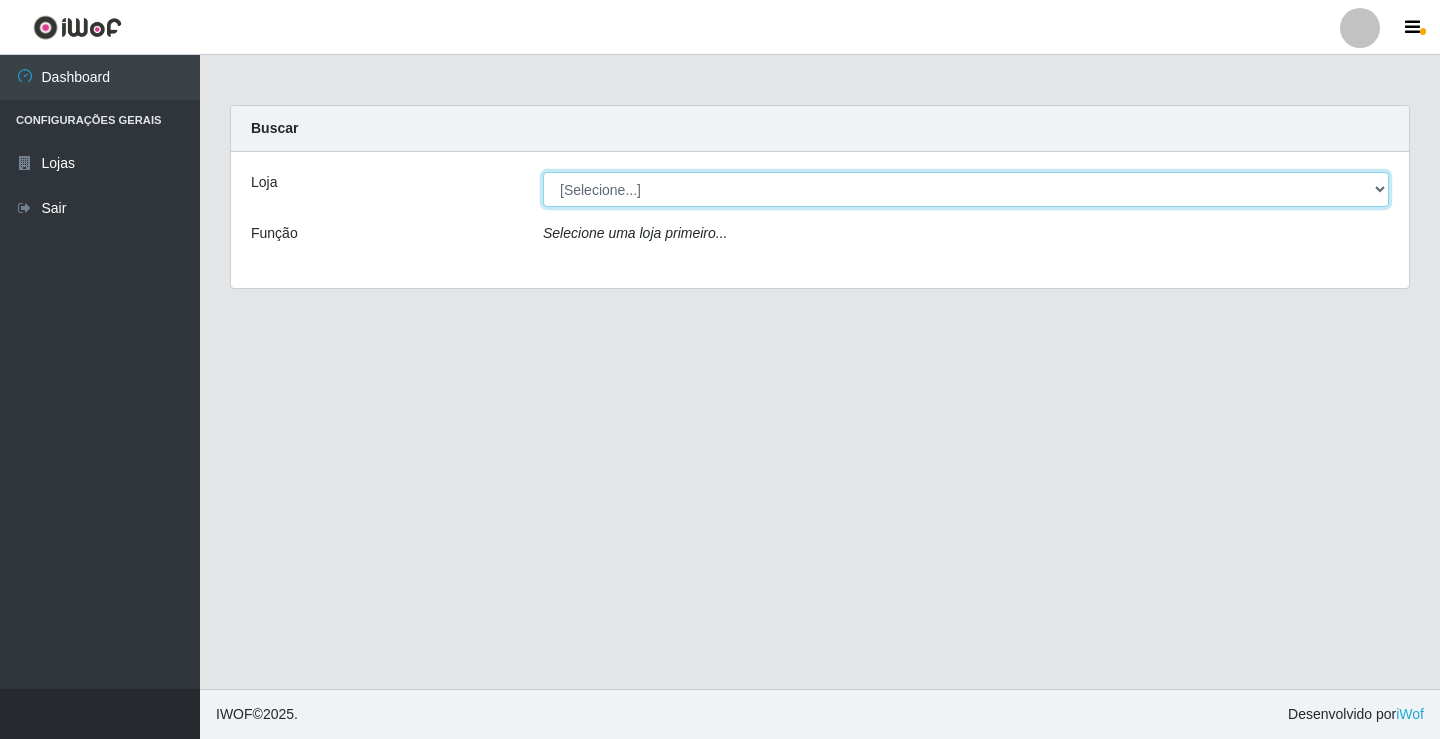 click on "[Selecione...] Ideal - Conceição" at bounding box center [966, 189] 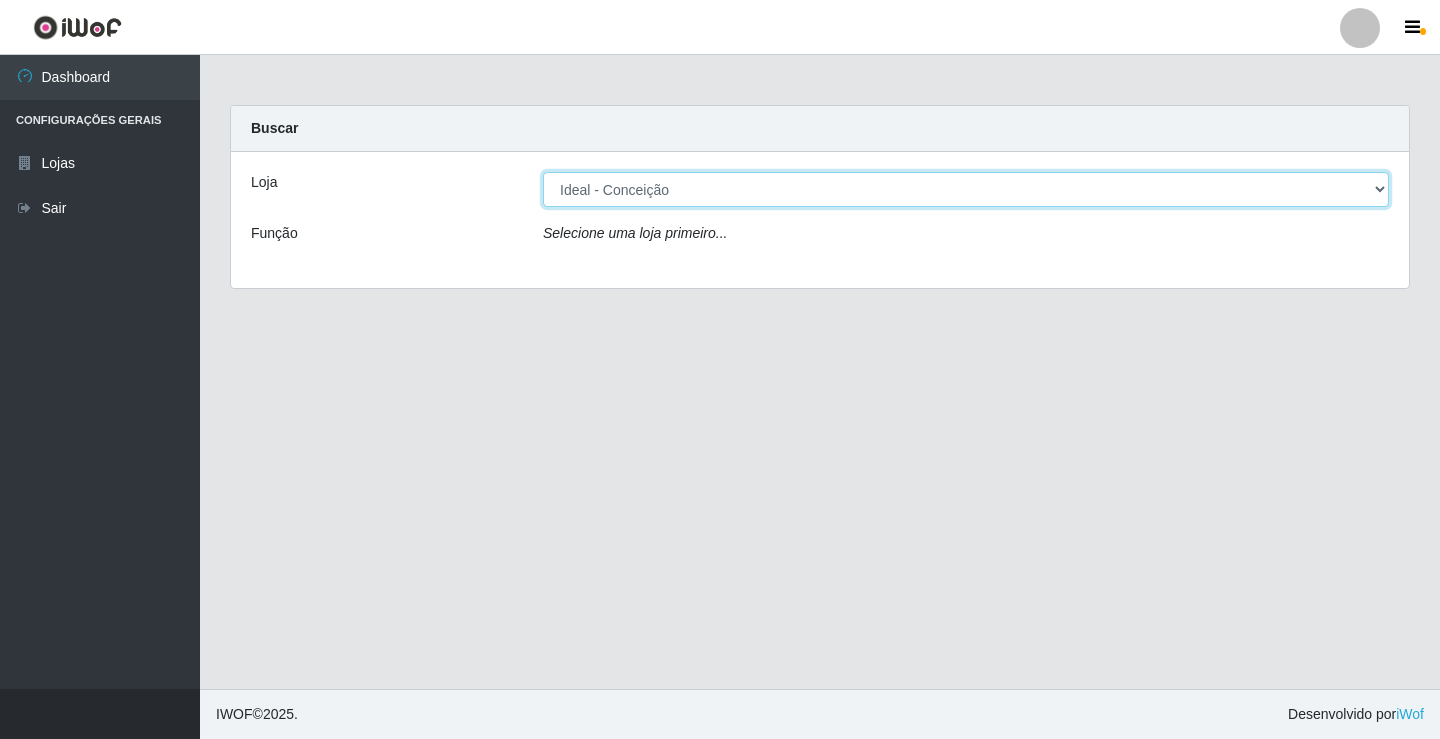 click on "[Selecione...] Ideal - Conceição" at bounding box center [966, 189] 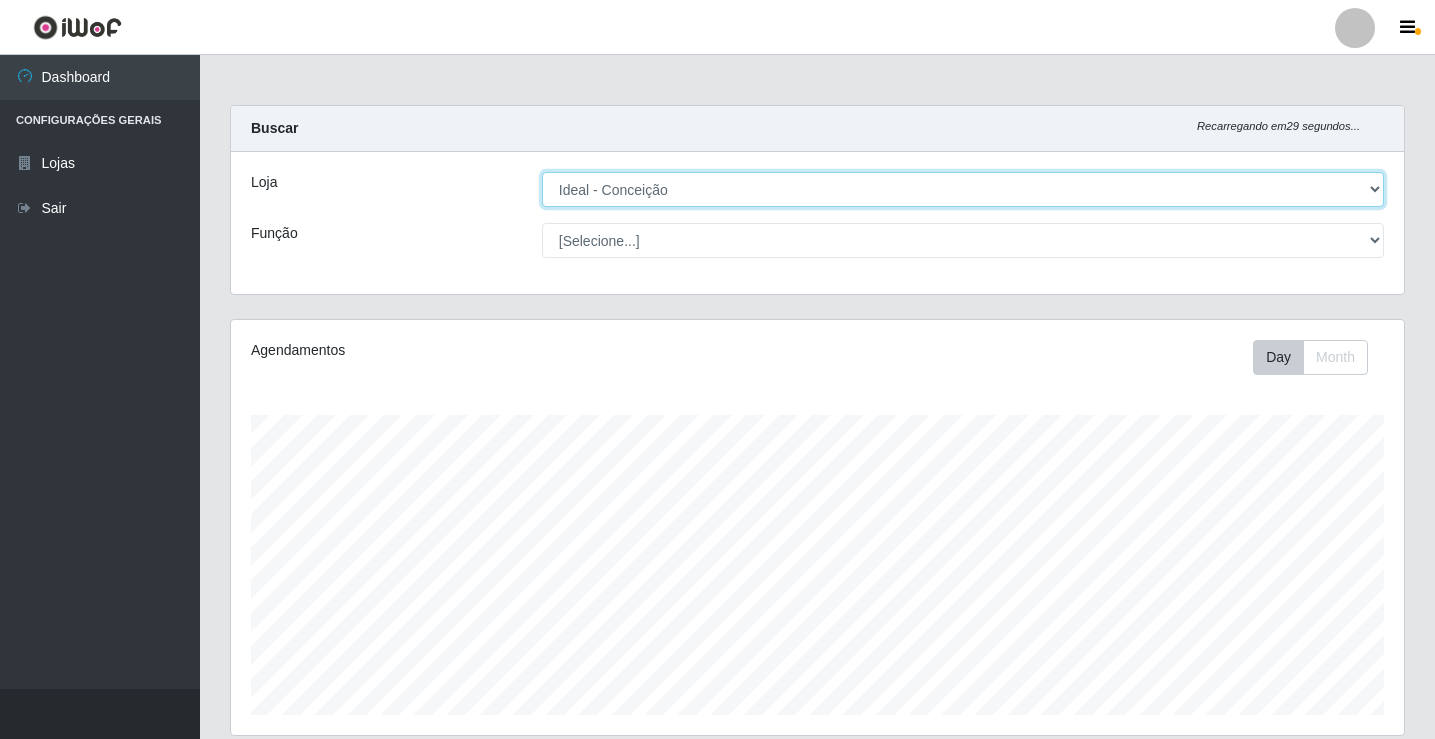scroll, scrollTop: 999585, scrollLeft: 998827, axis: both 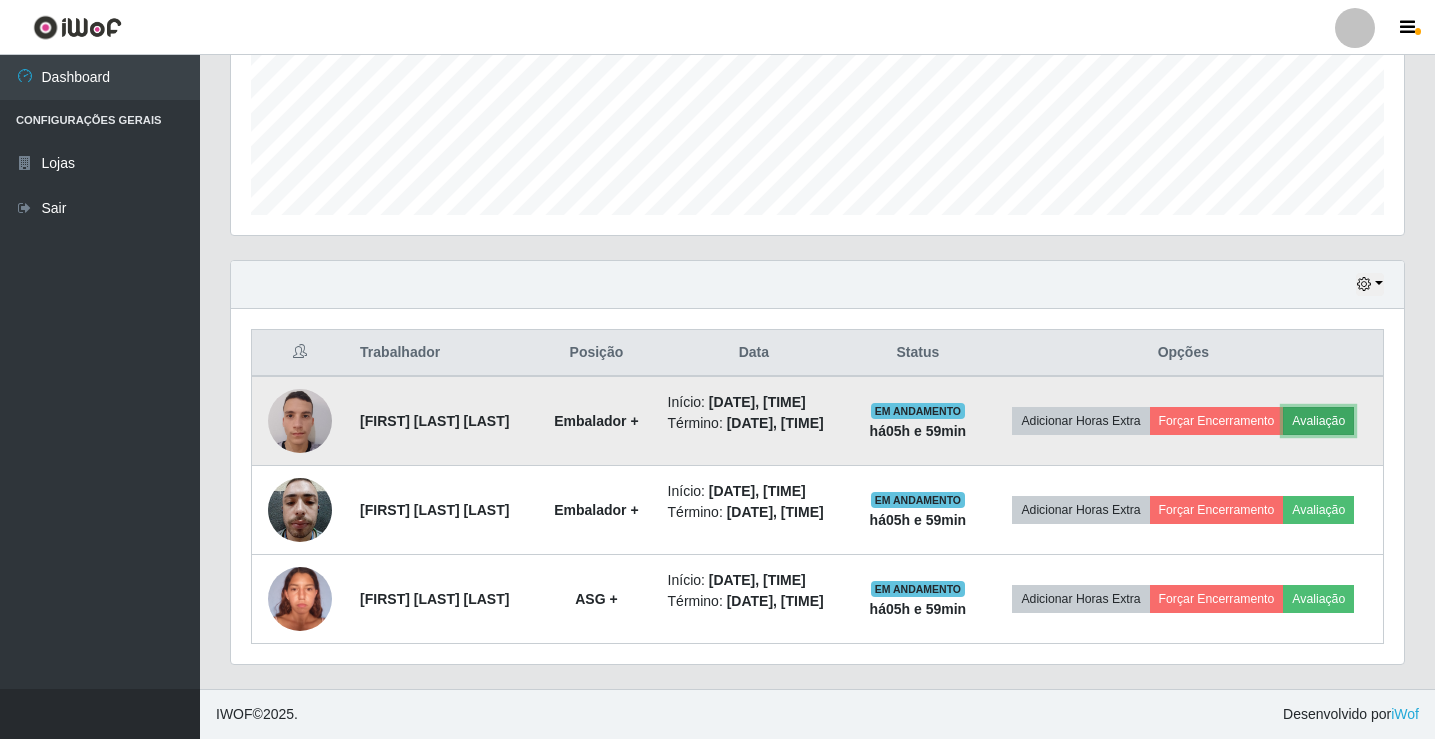 click on "Avaliação" at bounding box center (1318, 421) 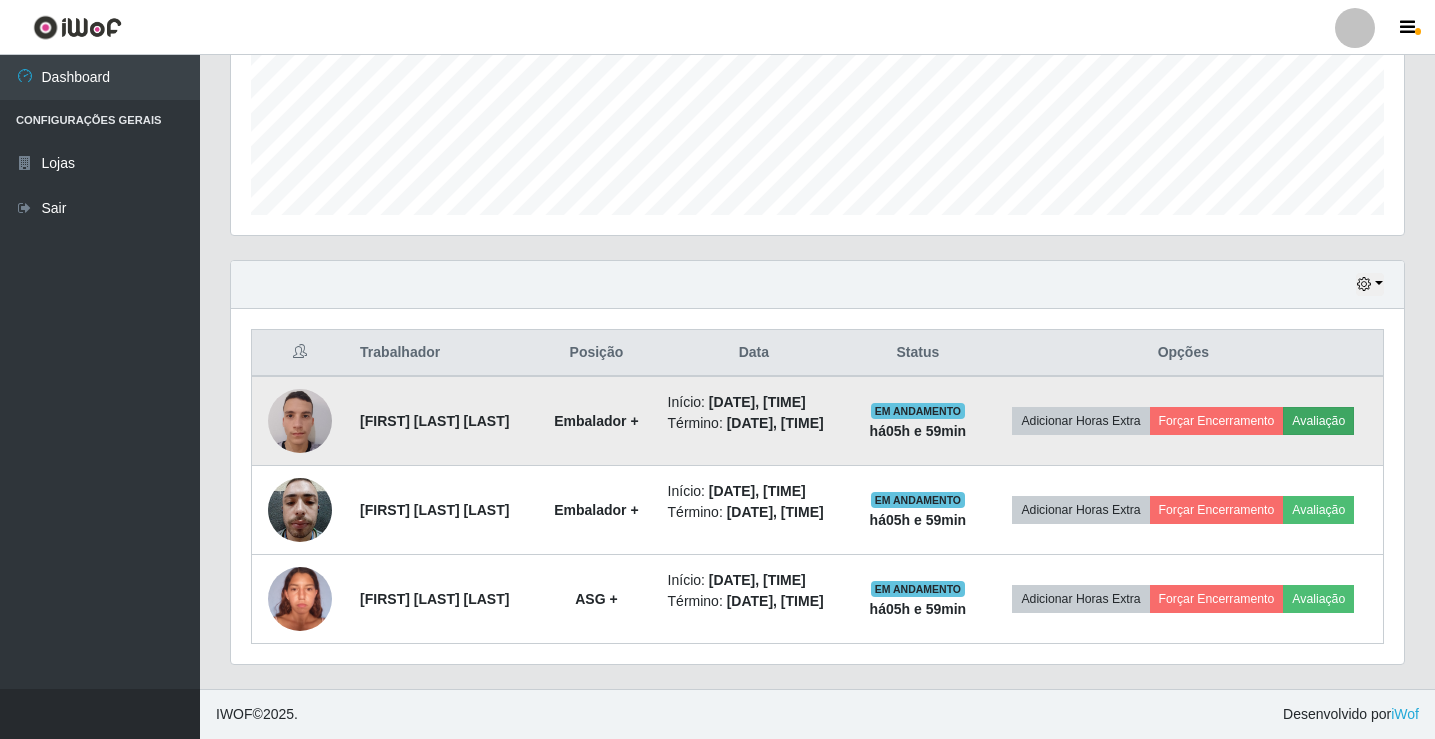 scroll, scrollTop: 999585, scrollLeft: 998837, axis: both 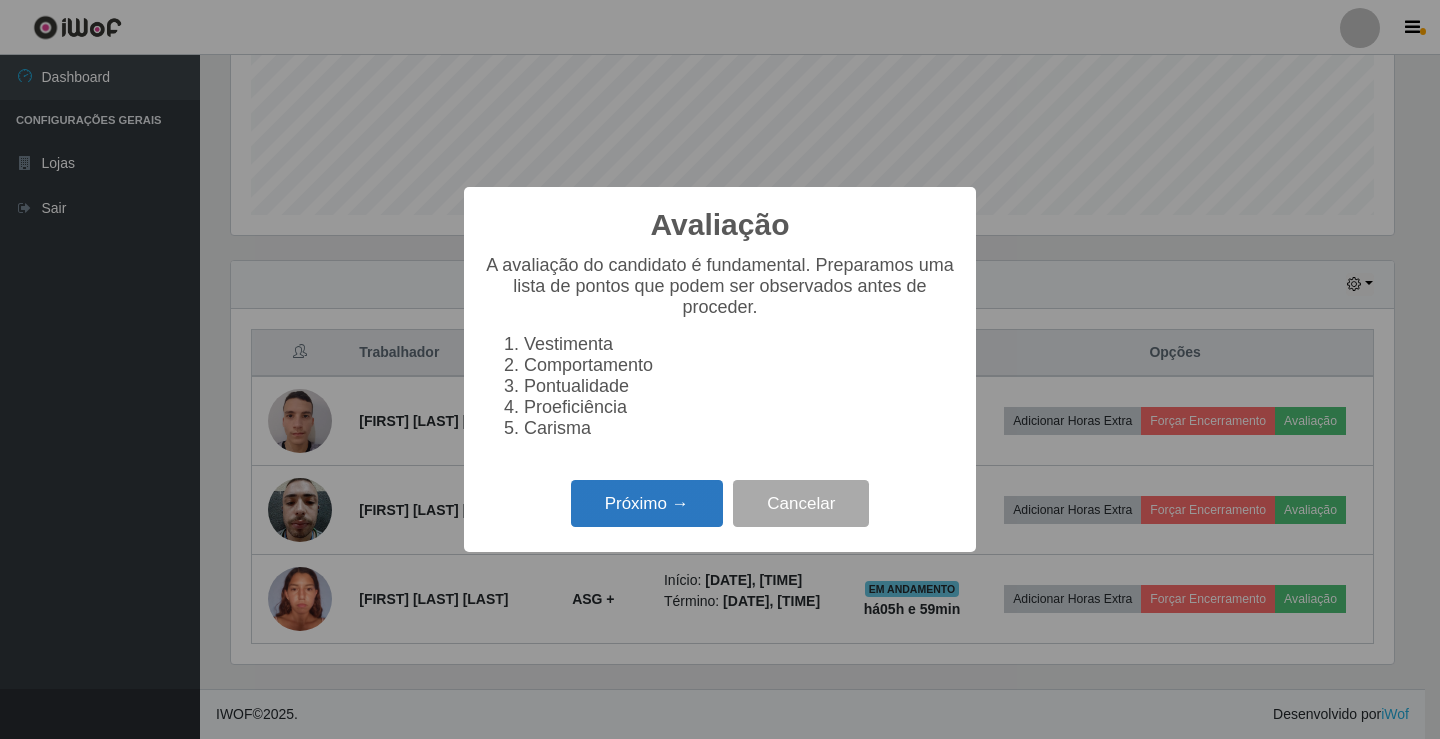 click on "Próximo →" at bounding box center (647, 503) 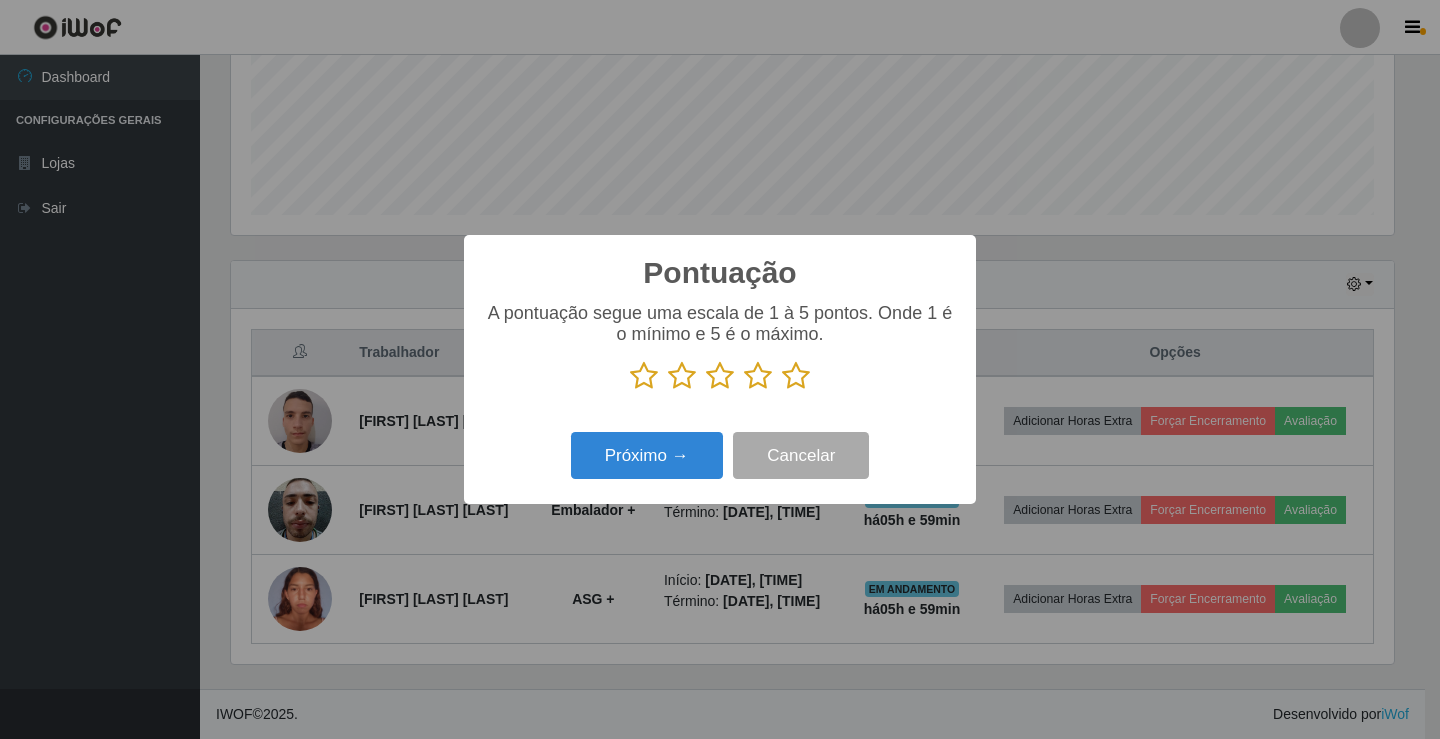click at bounding box center (682, 376) 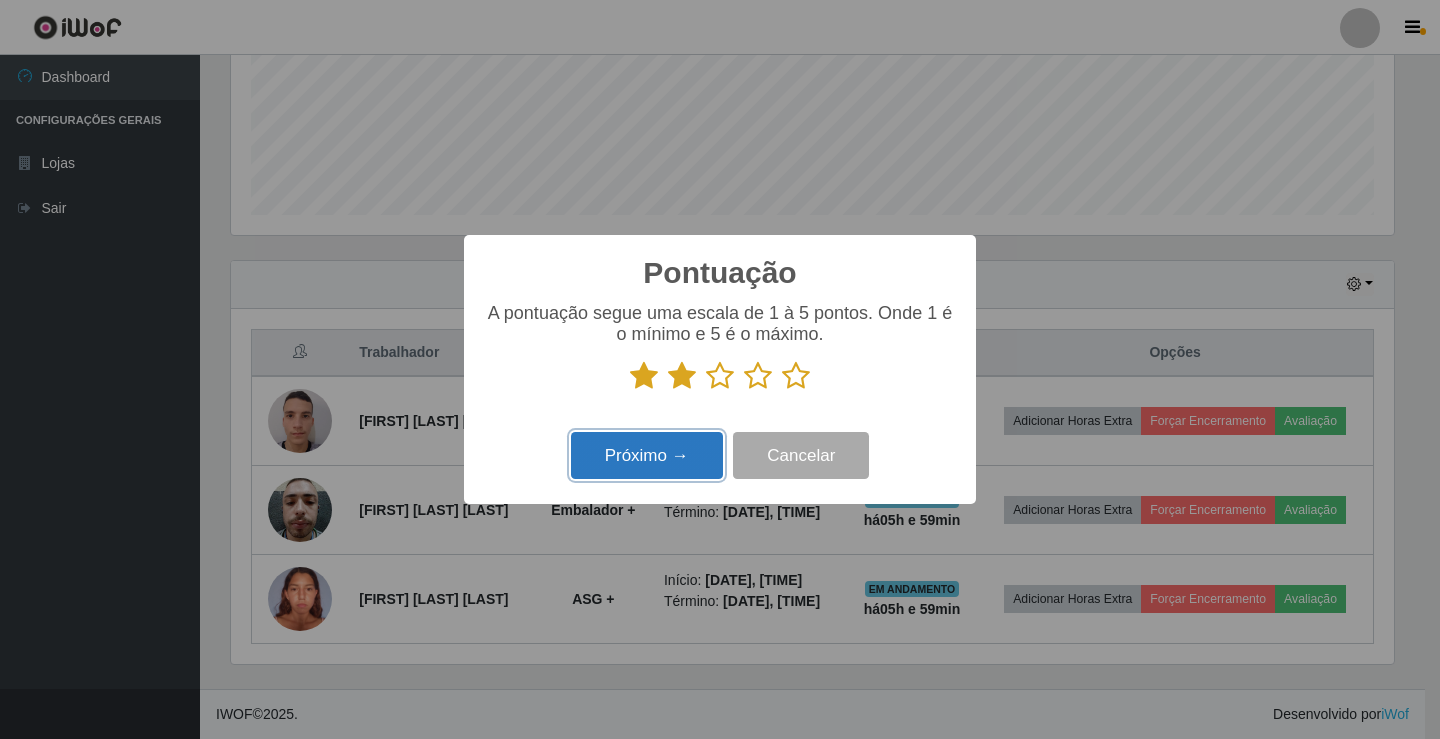 click on "Próximo →" at bounding box center [647, 455] 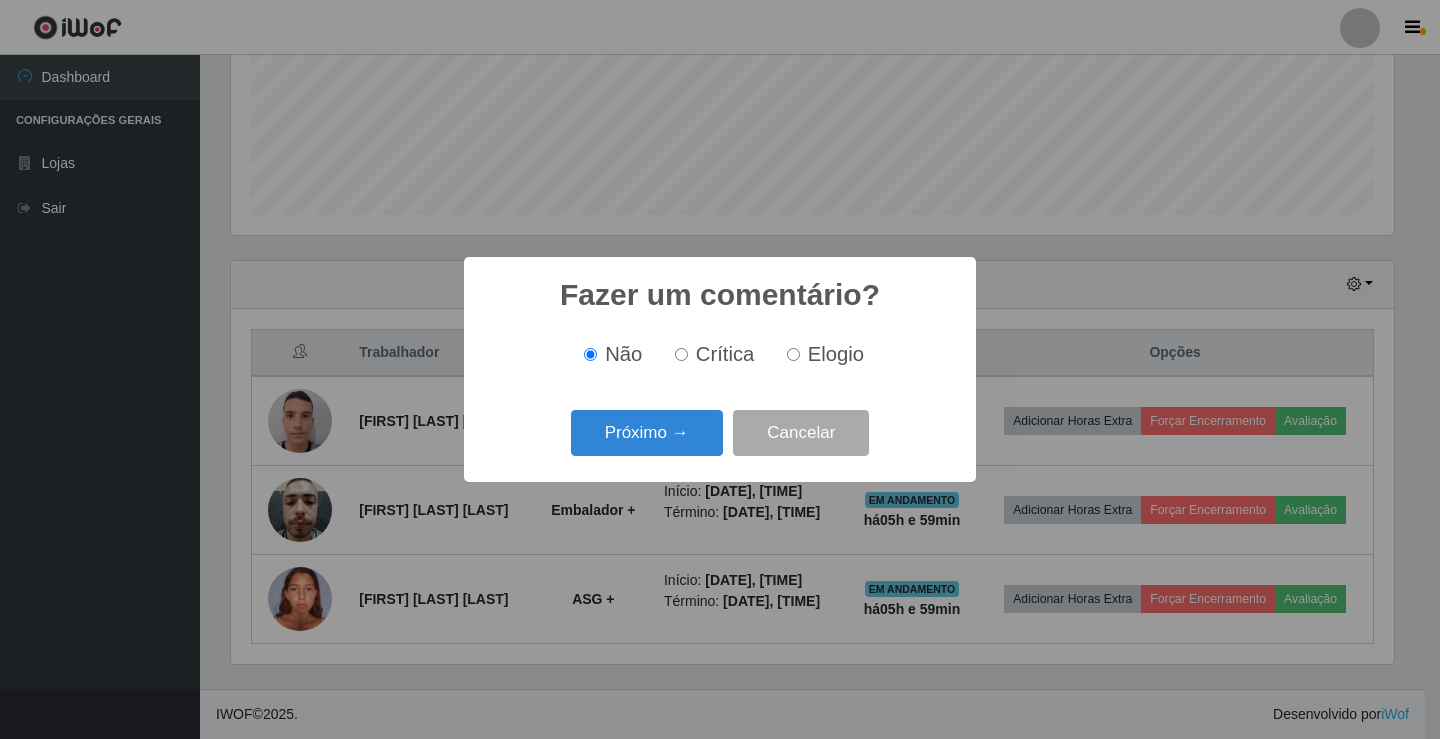 scroll, scrollTop: 999585, scrollLeft: 998837, axis: both 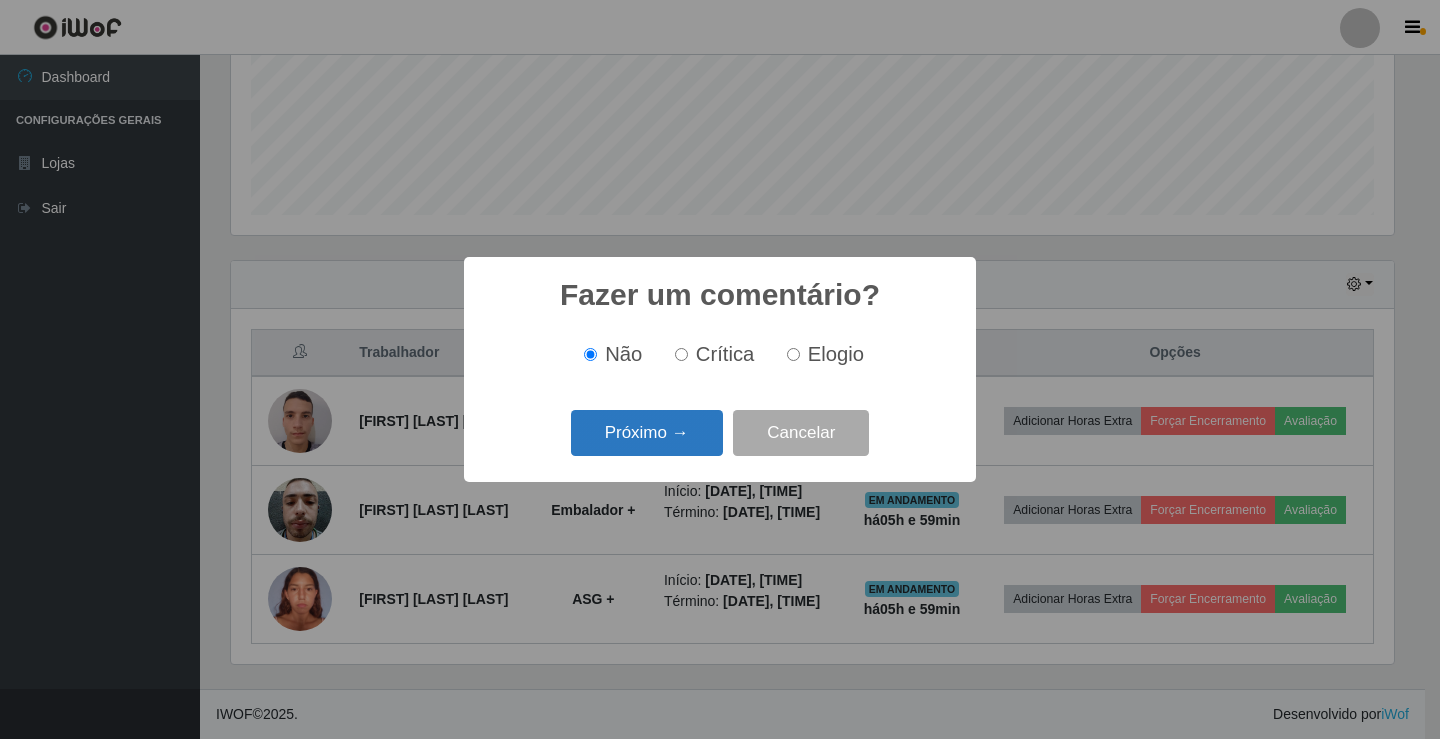 click on "Próximo →" at bounding box center (647, 433) 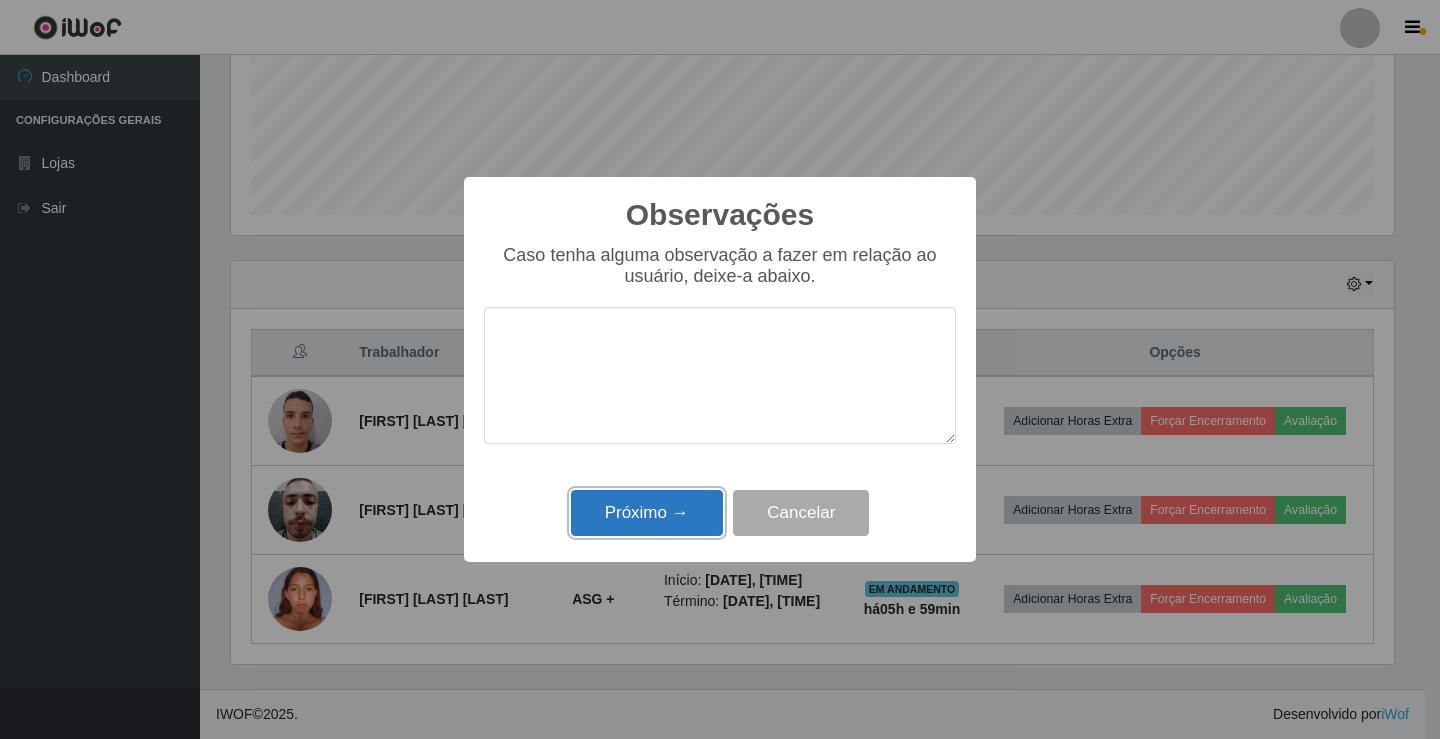 click on "Próximo →" at bounding box center (647, 513) 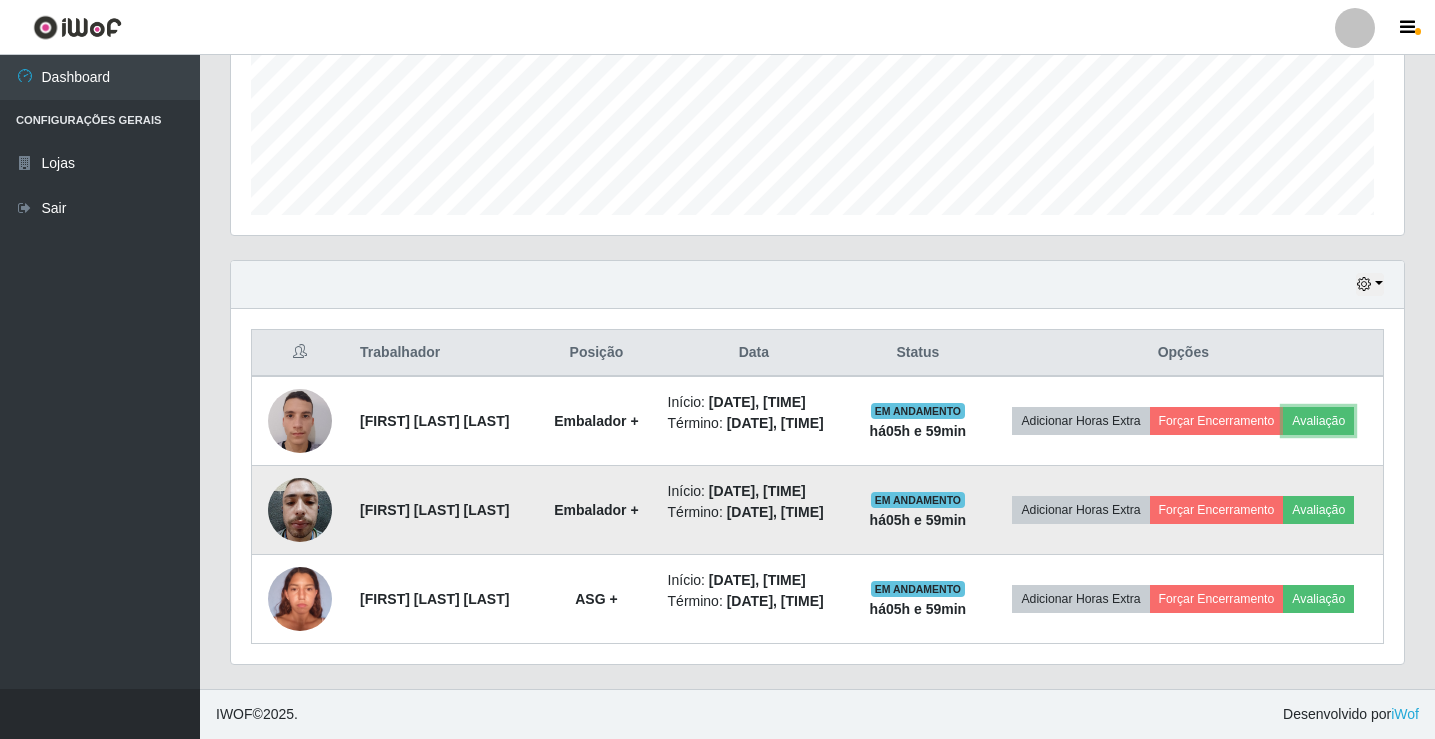 scroll, scrollTop: 999585, scrollLeft: 998827, axis: both 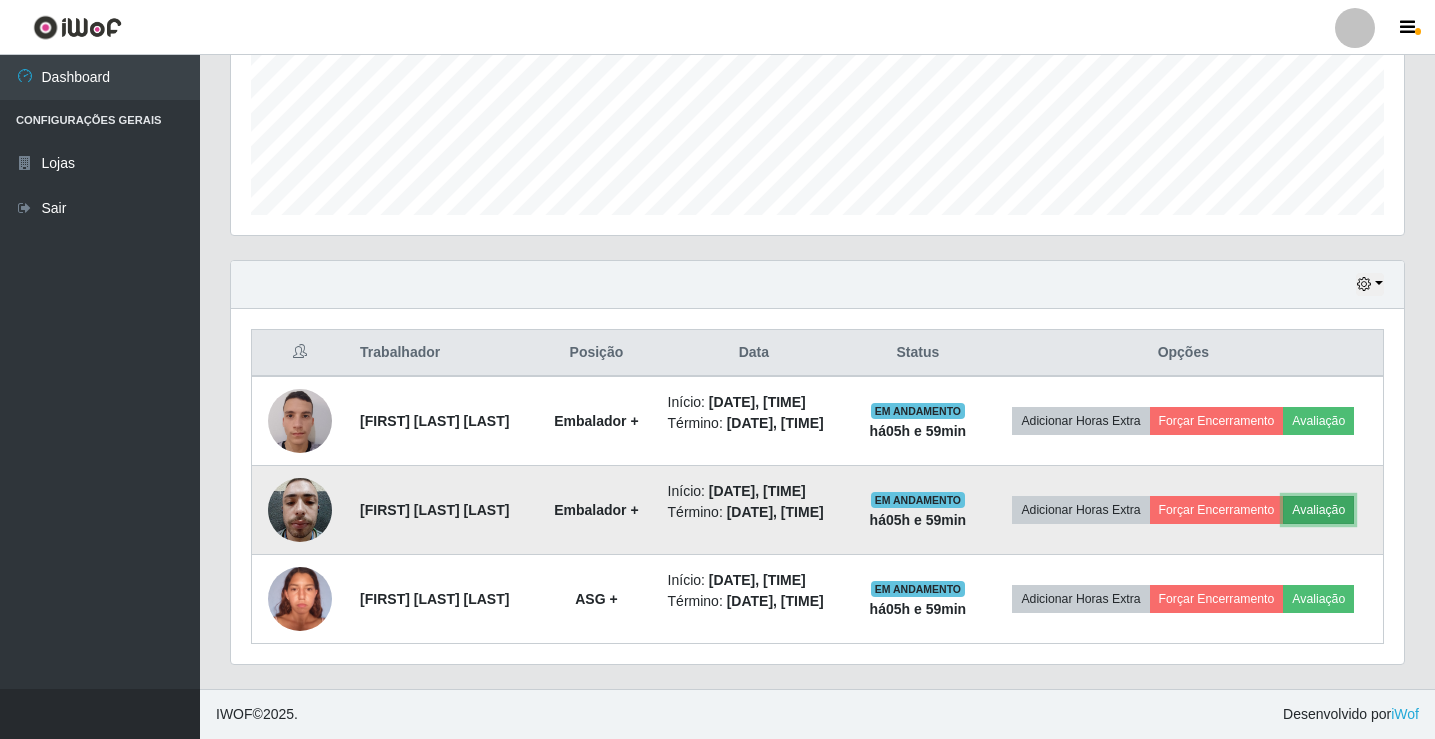click on "Avaliação" at bounding box center (1318, 510) 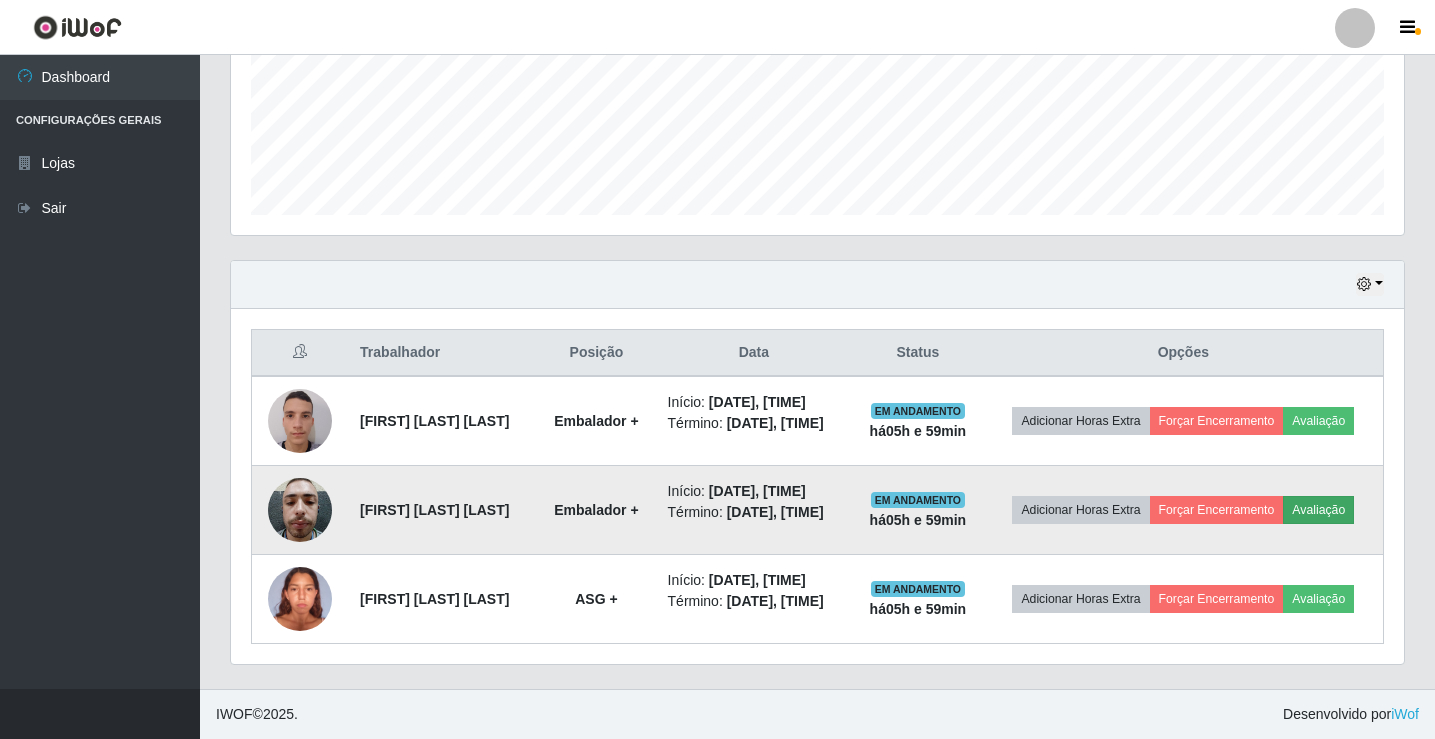 scroll, scrollTop: 999585, scrollLeft: 998837, axis: both 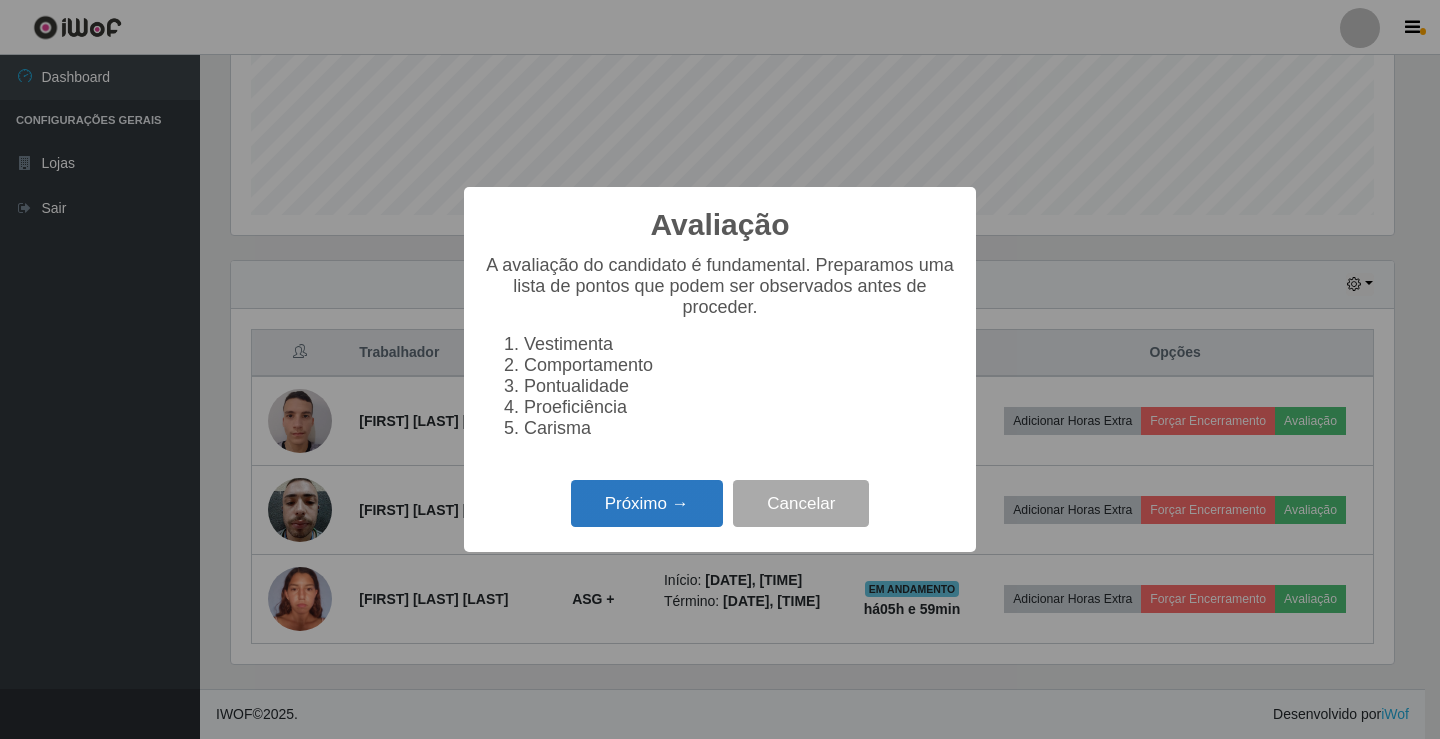 click on "Próximo →" at bounding box center [647, 503] 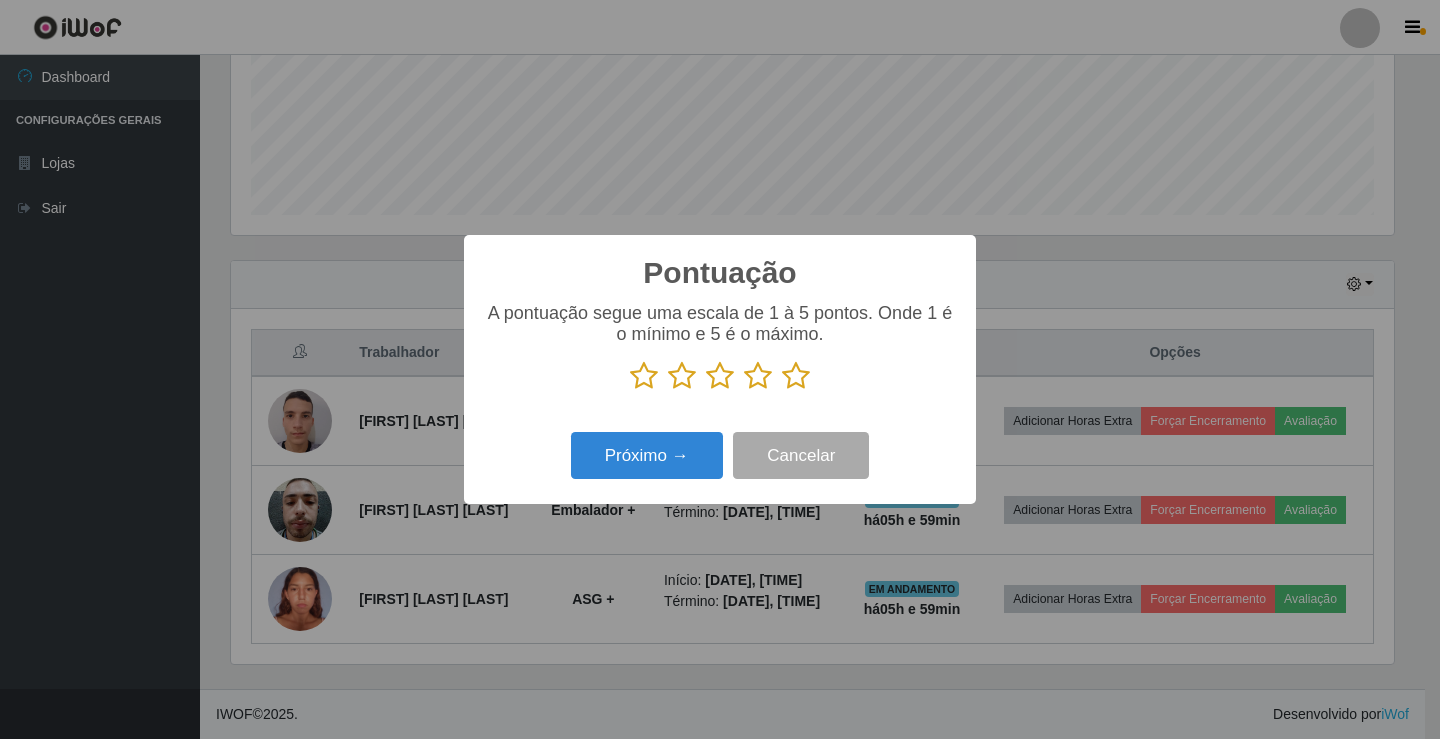 scroll, scrollTop: 999585, scrollLeft: 998837, axis: both 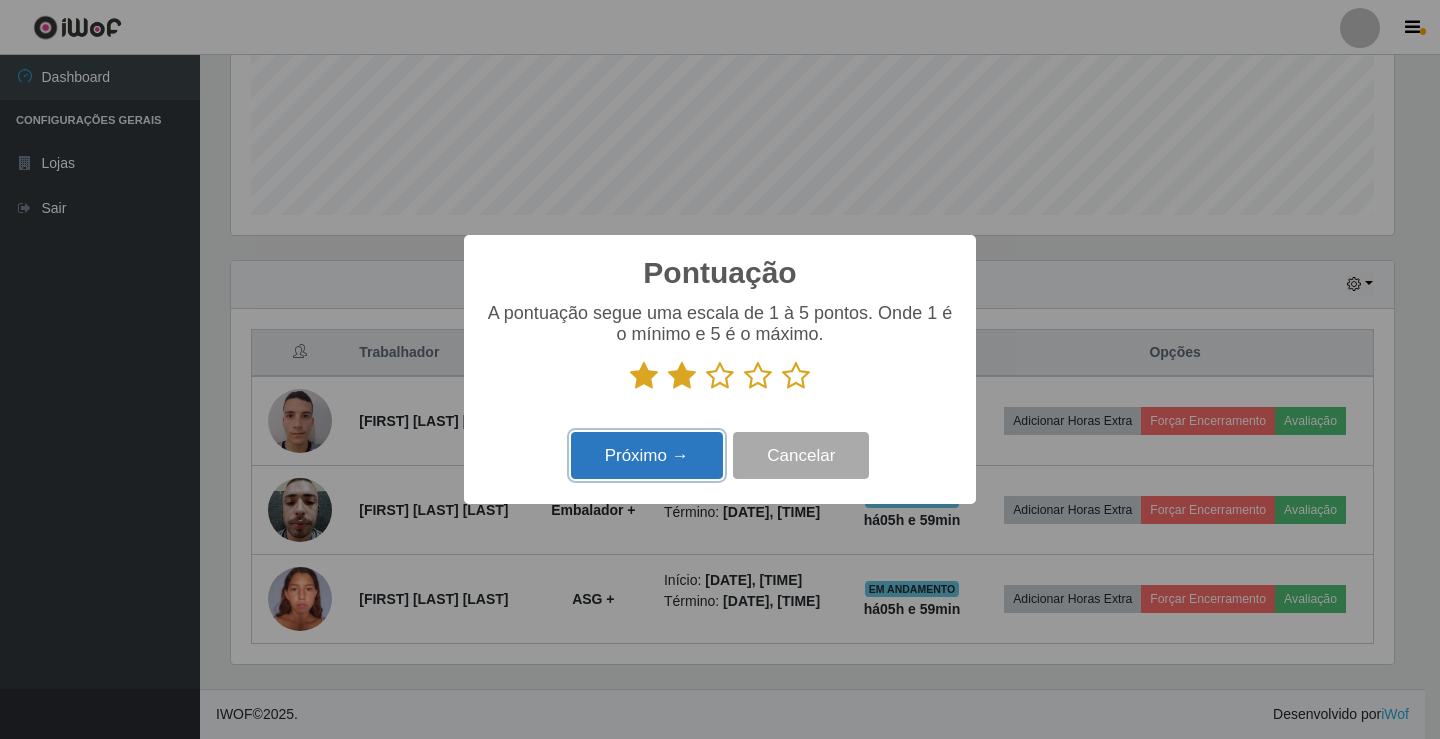 click on "Próximo →" at bounding box center [647, 455] 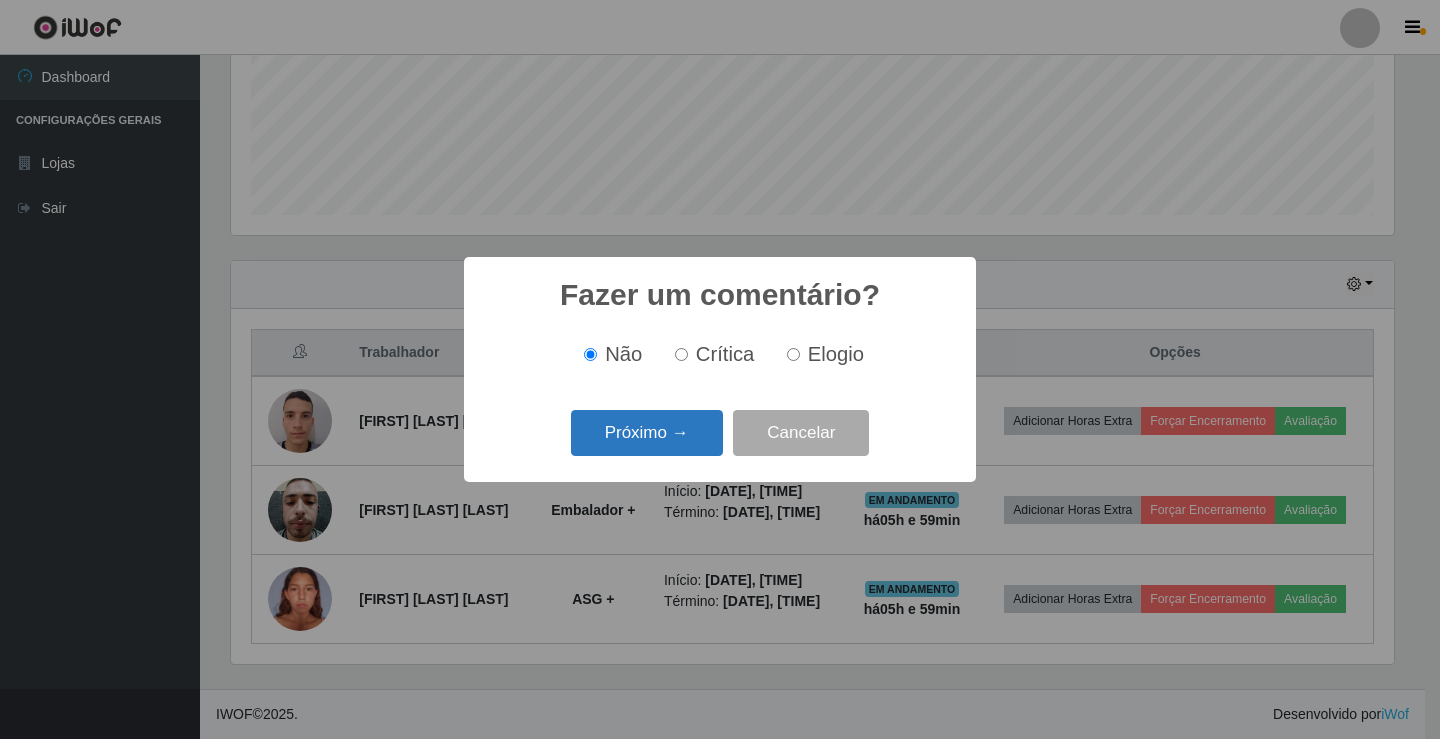click on "Próximo →" at bounding box center (647, 433) 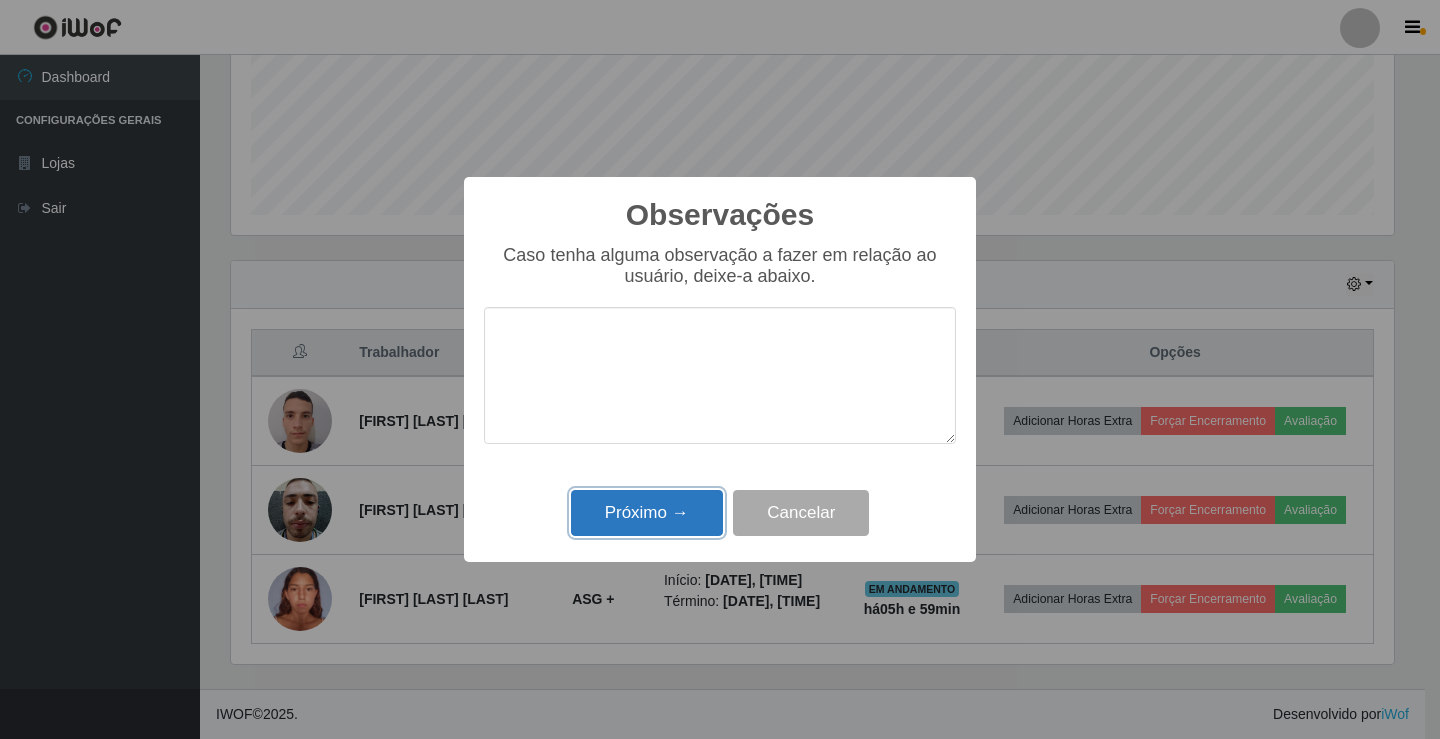 click on "Próximo →" at bounding box center [647, 513] 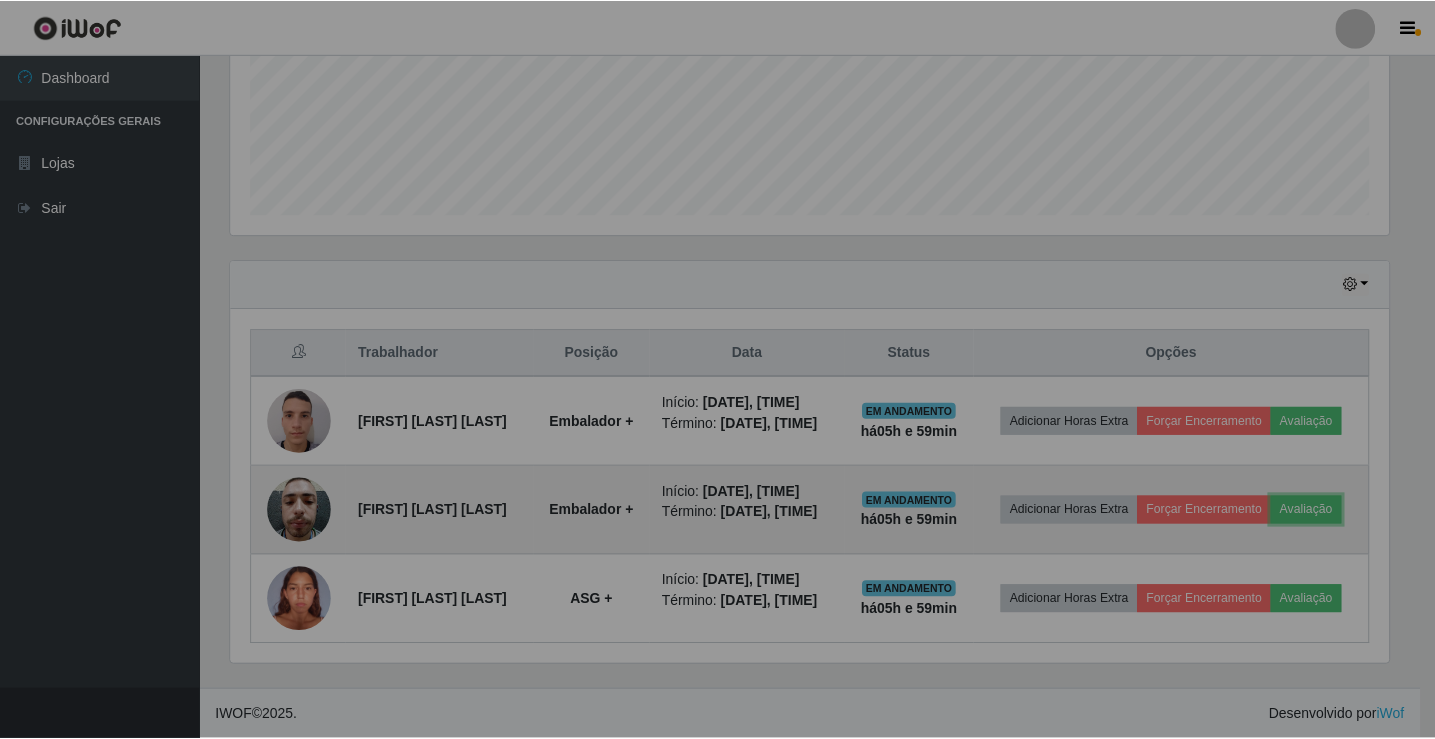 scroll, scrollTop: 999585, scrollLeft: 998827, axis: both 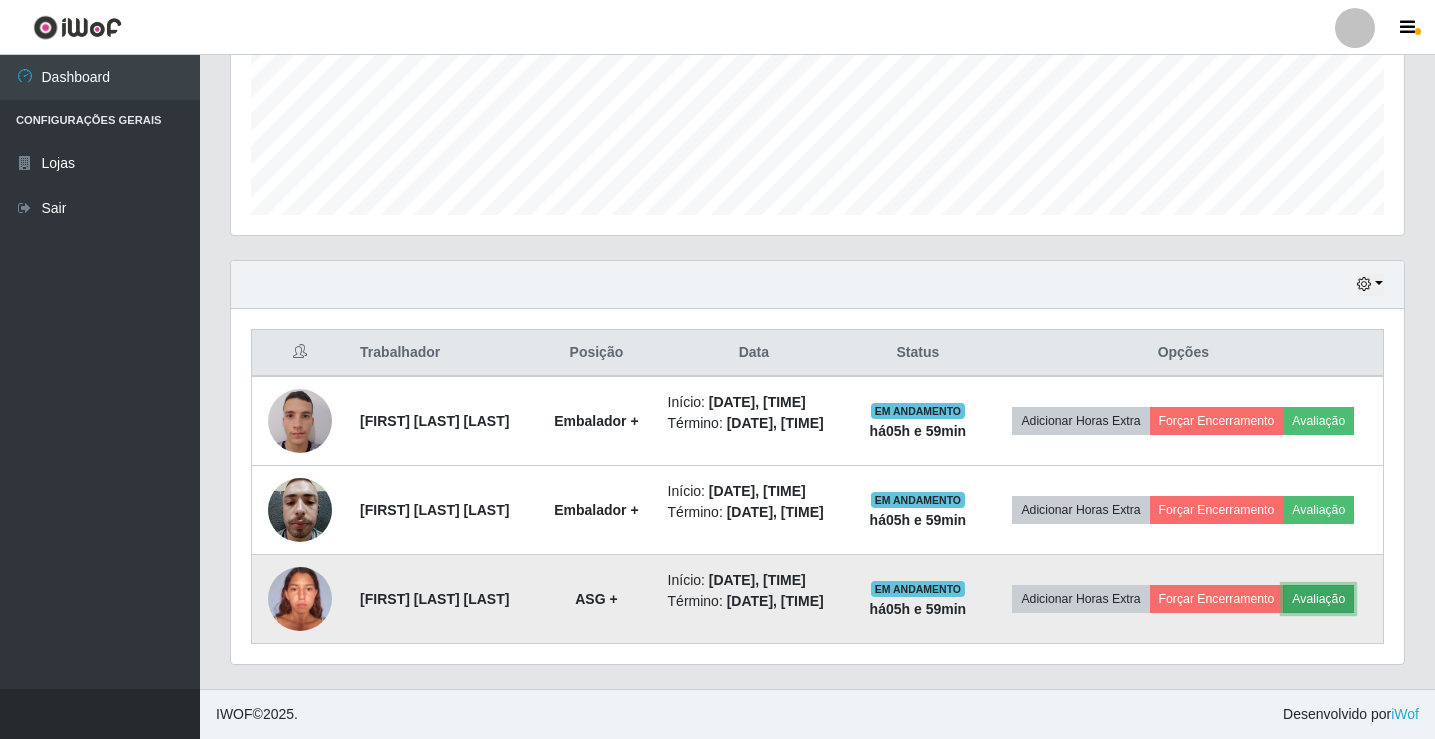 click on "Avaliação" at bounding box center [1318, 599] 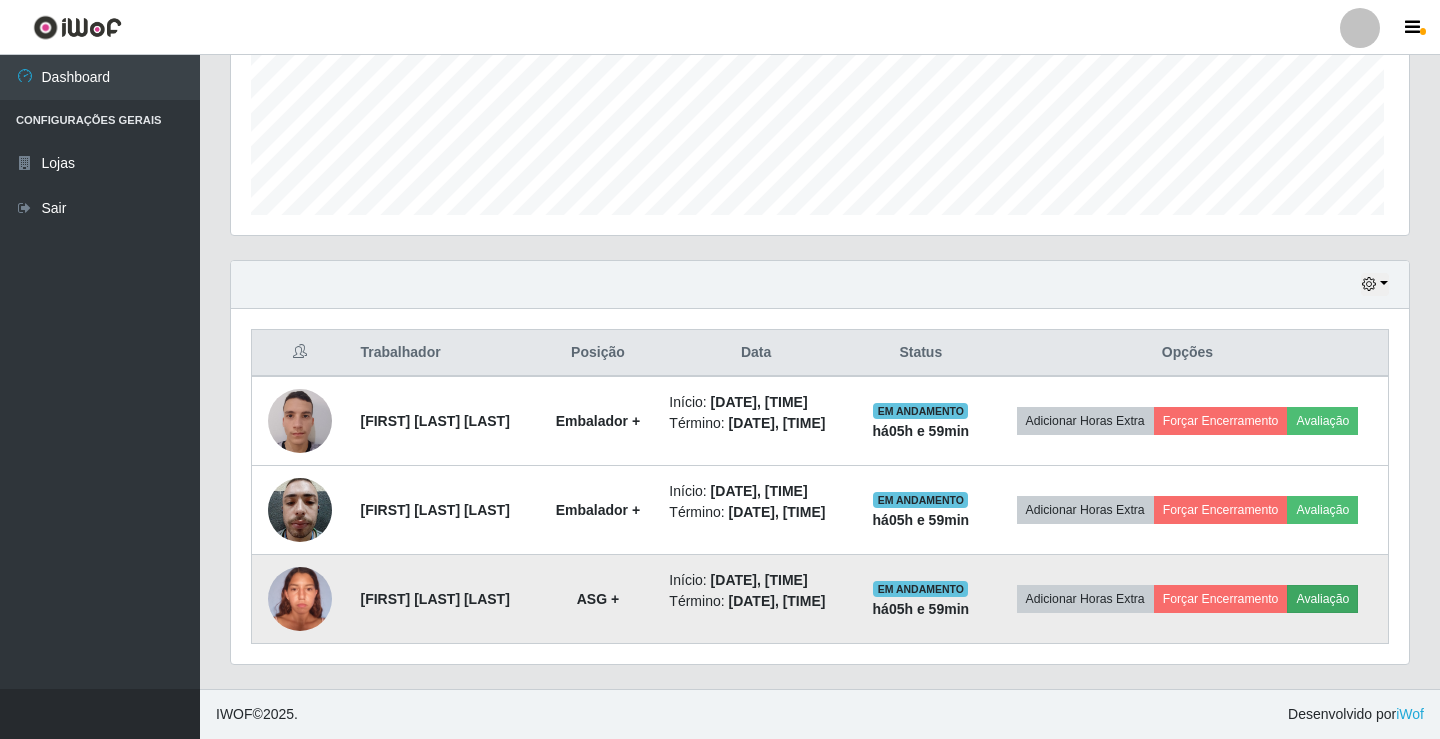 scroll, scrollTop: 999585, scrollLeft: 998837, axis: both 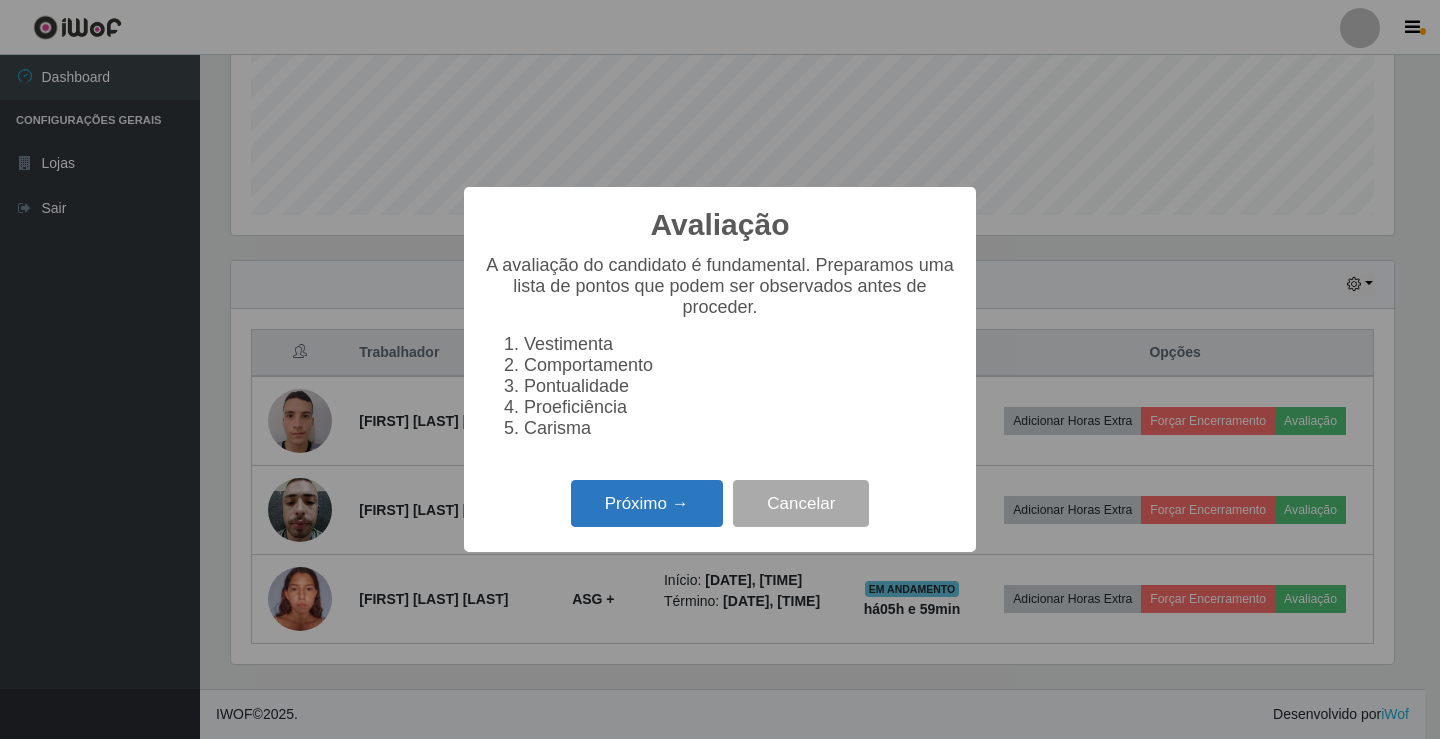 click on "Próximo →" at bounding box center (647, 503) 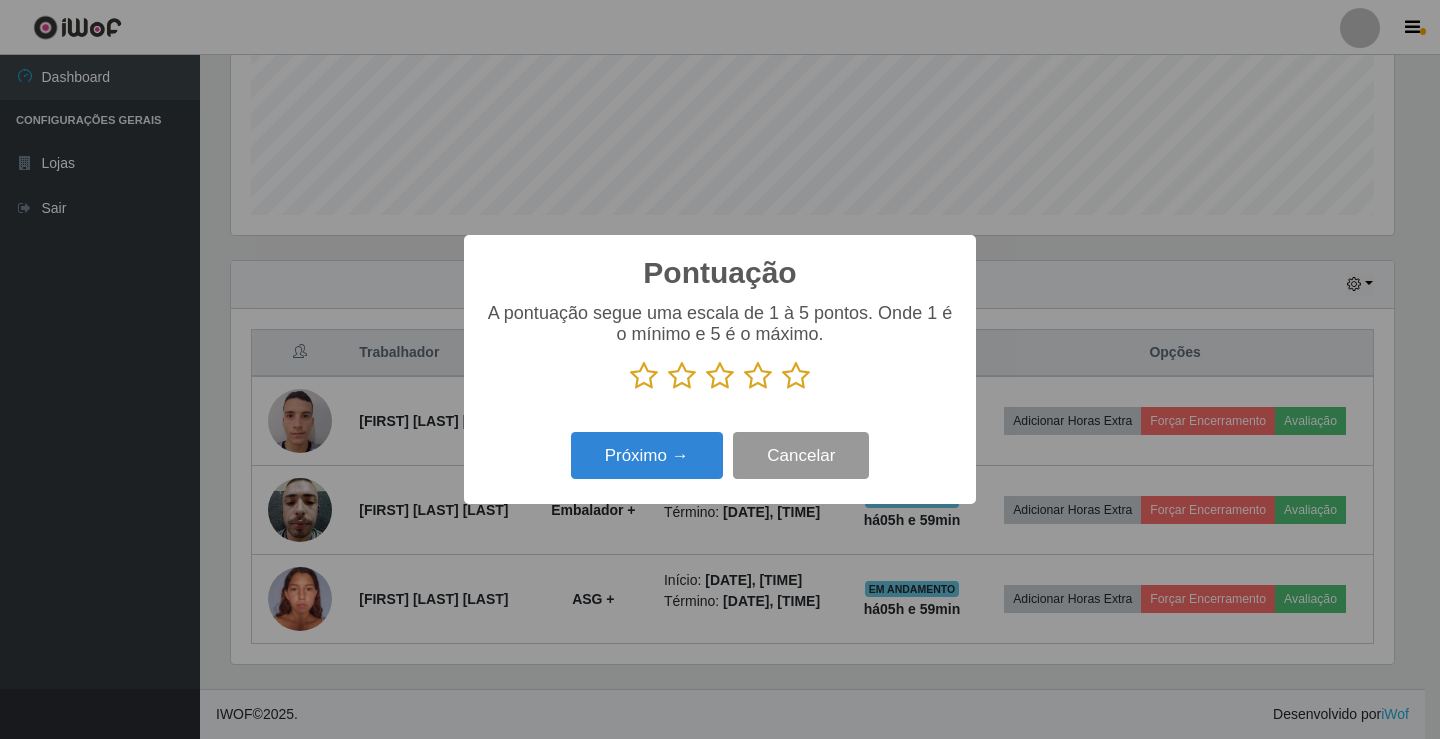 scroll, scrollTop: 999585, scrollLeft: 998837, axis: both 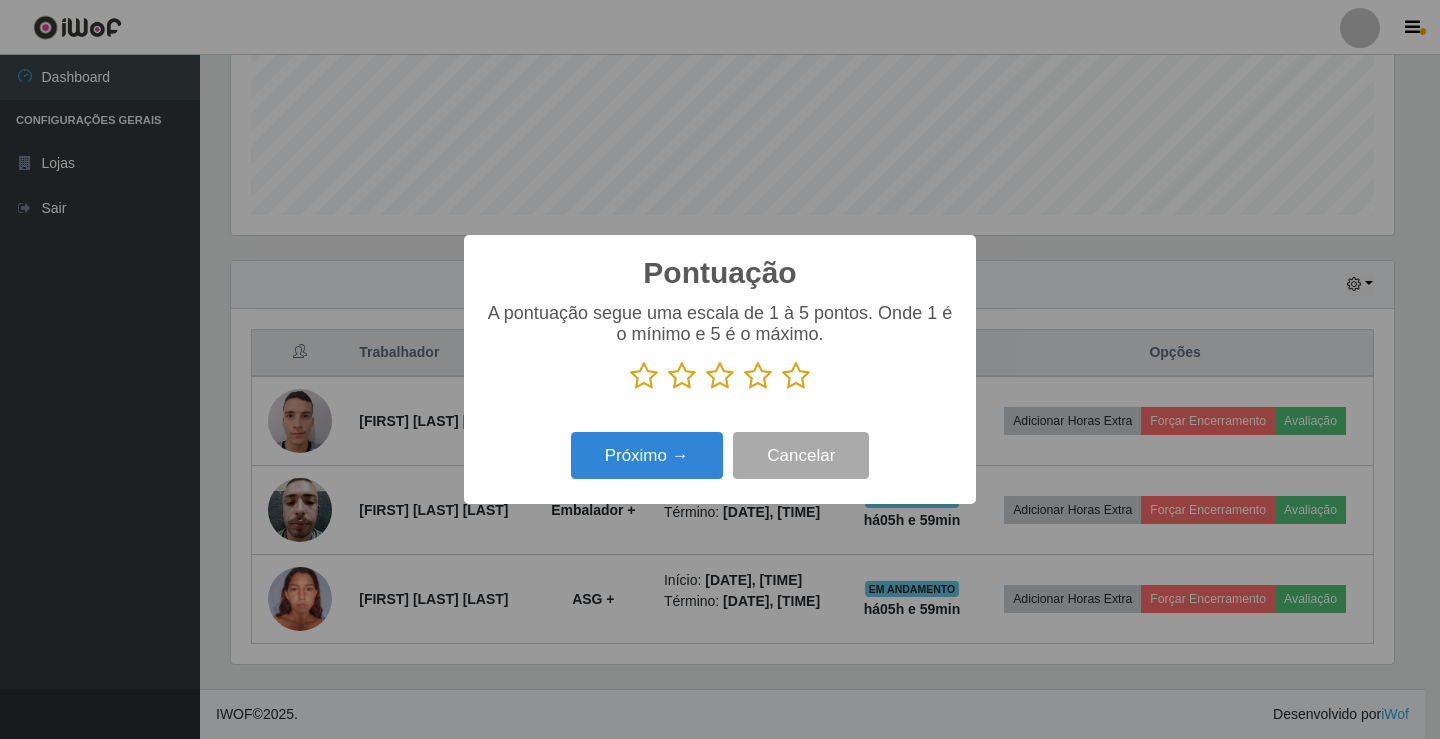 click at bounding box center [796, 376] 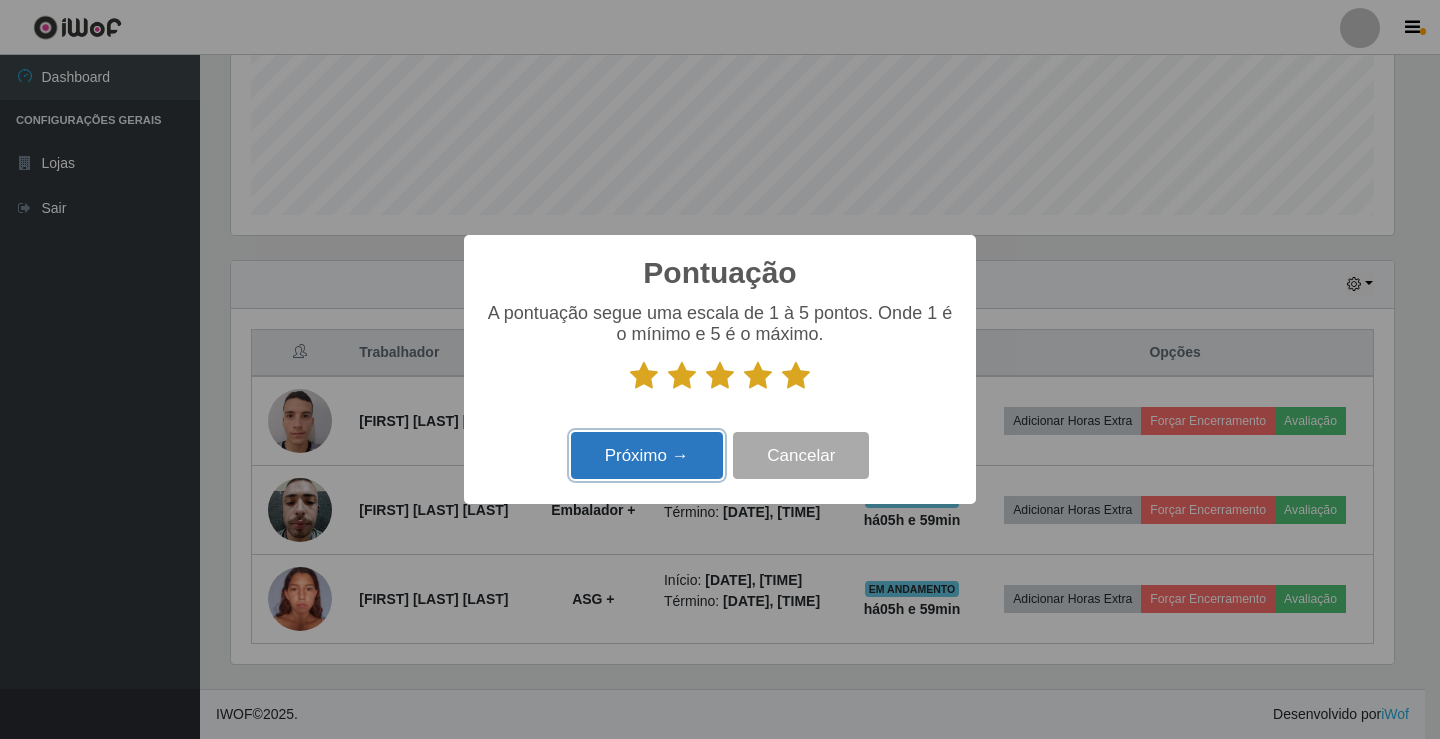 click on "Próximo →" at bounding box center [647, 455] 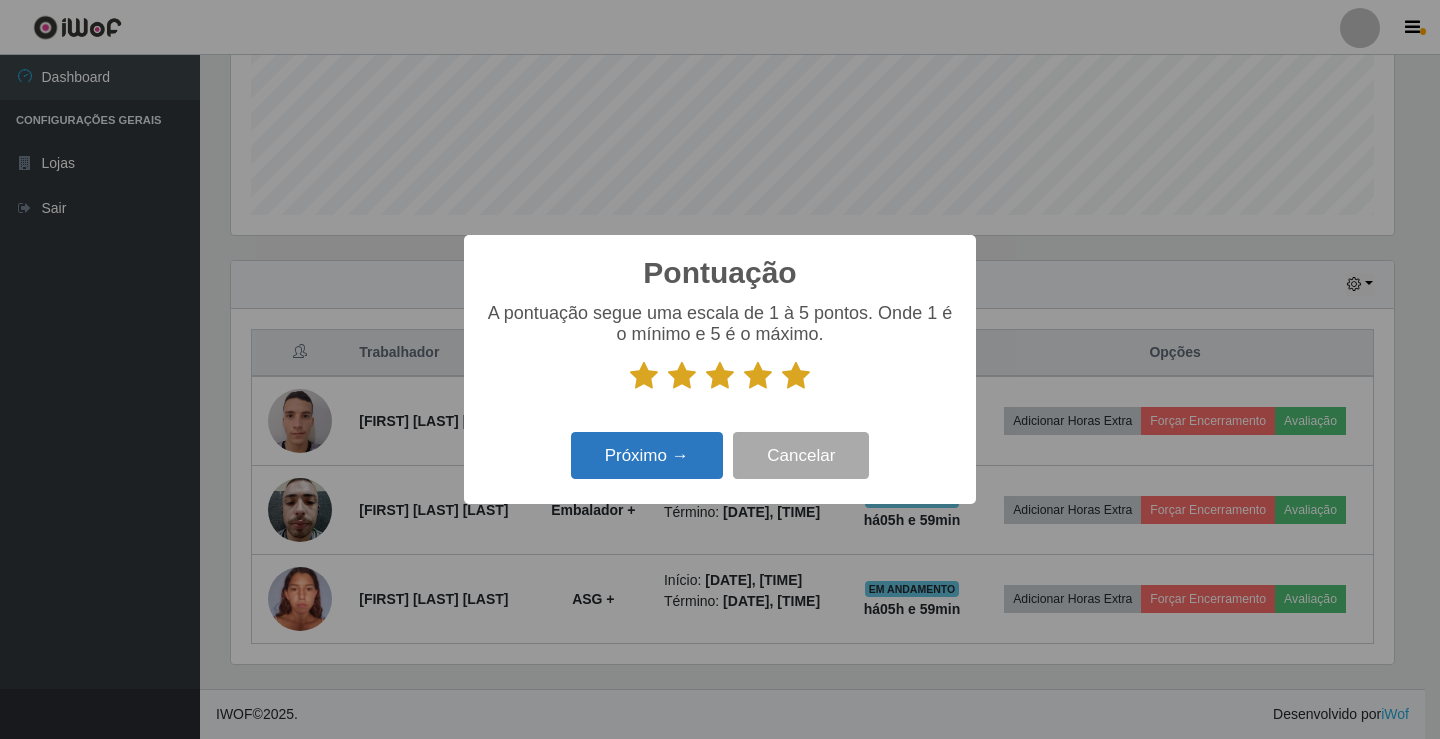 scroll, scrollTop: 999585, scrollLeft: 998837, axis: both 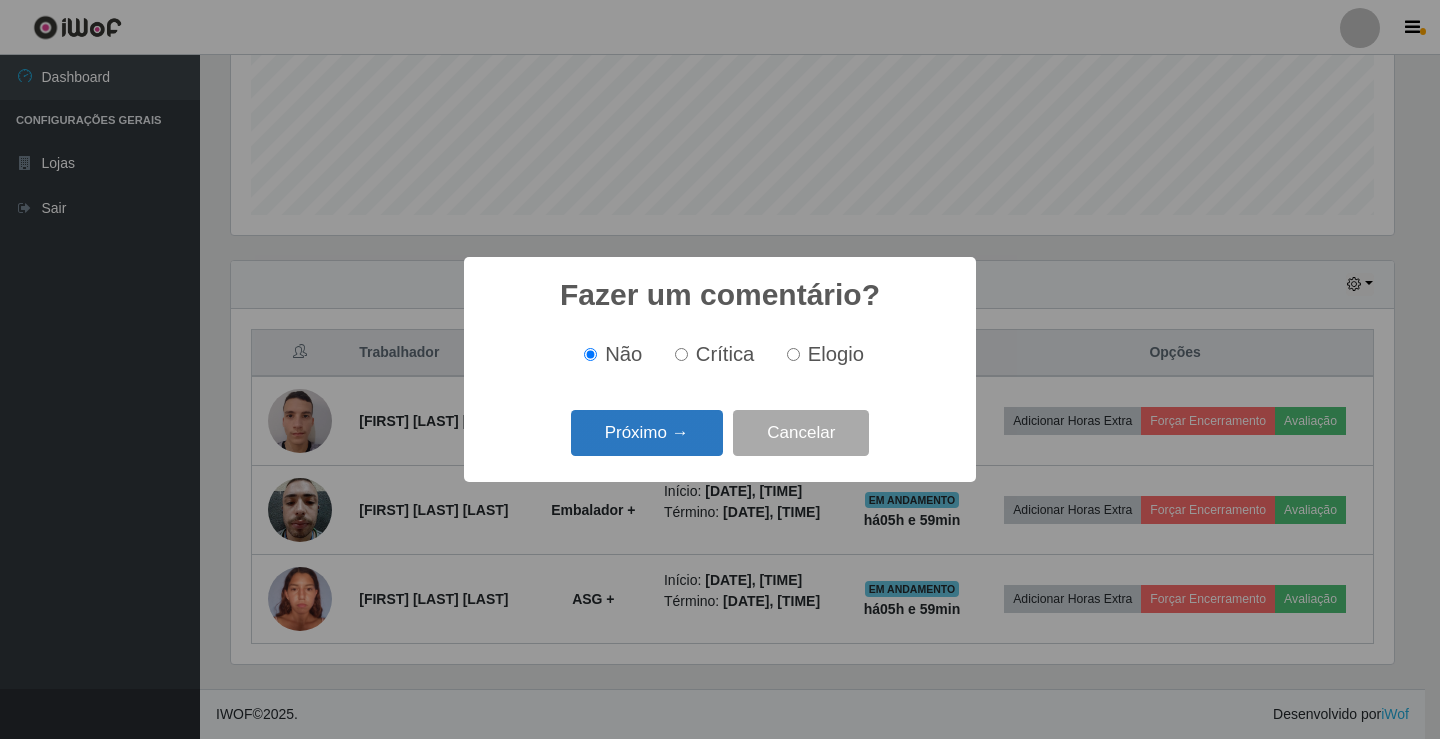click on "Próximo →" at bounding box center (647, 433) 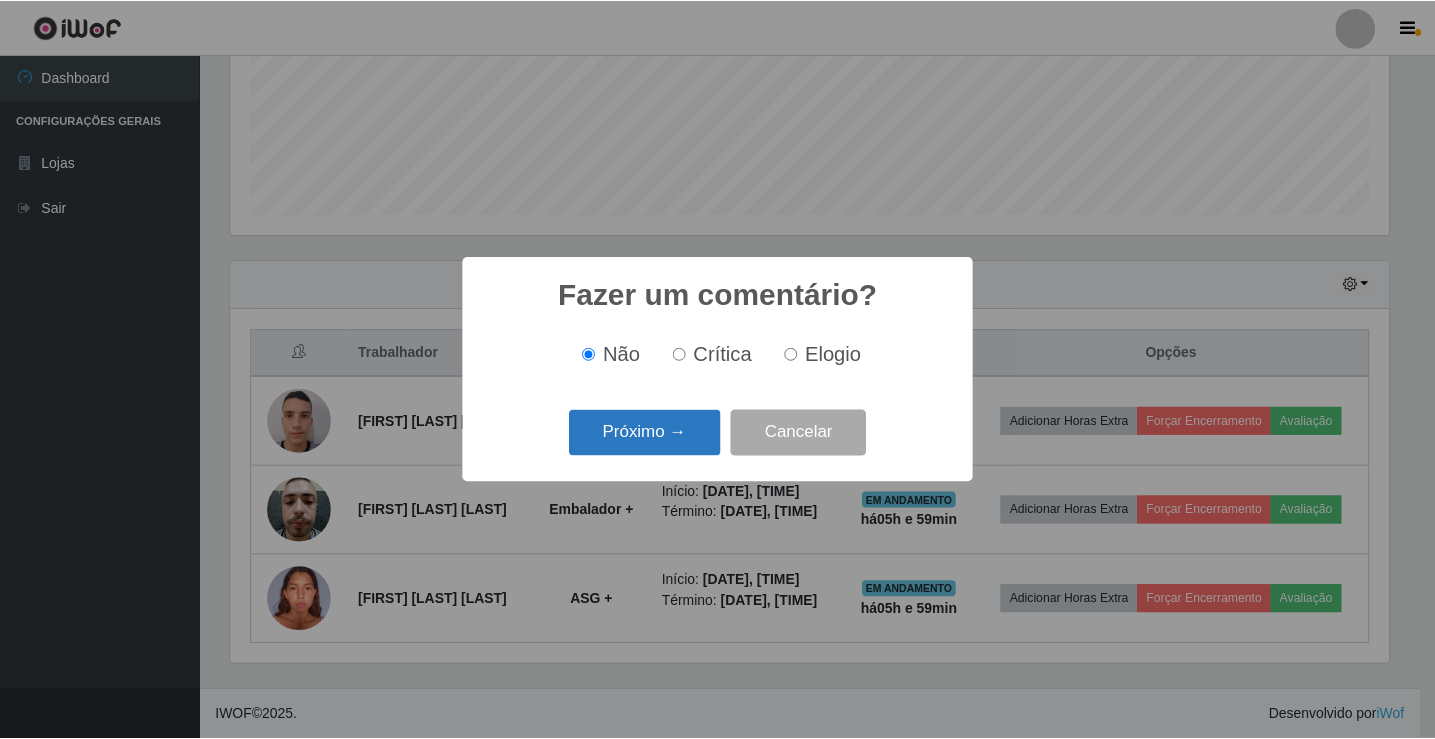 scroll, scrollTop: 999585, scrollLeft: 998837, axis: both 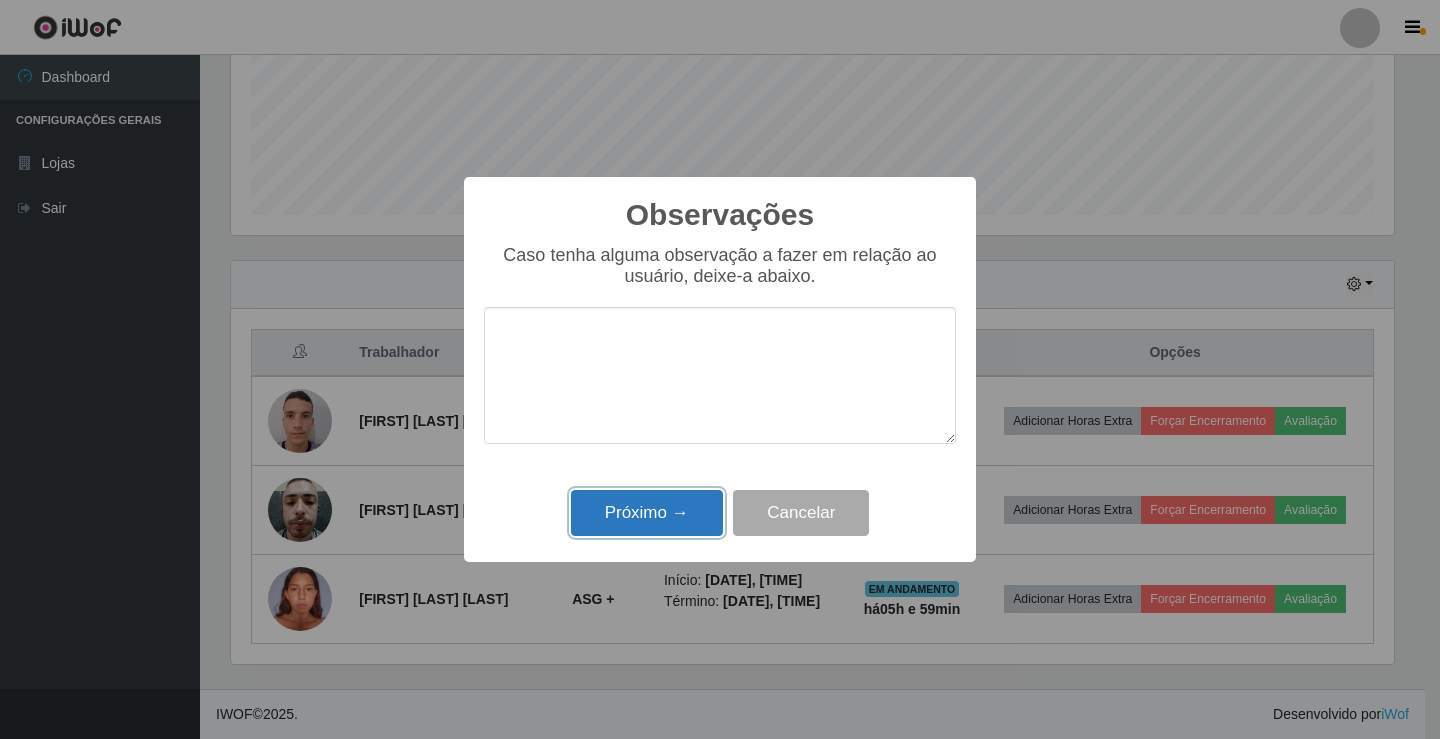 click on "Próximo →" at bounding box center [647, 513] 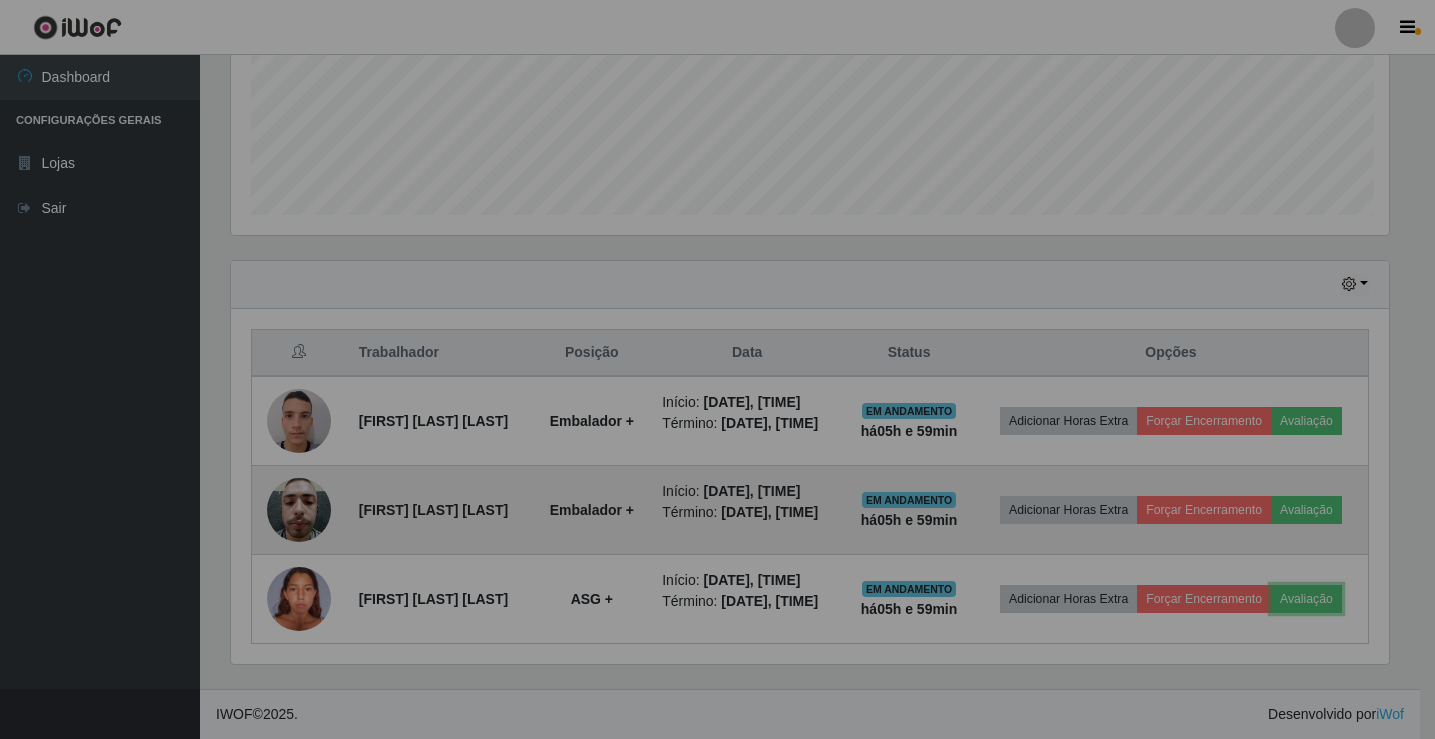 scroll, scrollTop: 999585, scrollLeft: 998827, axis: both 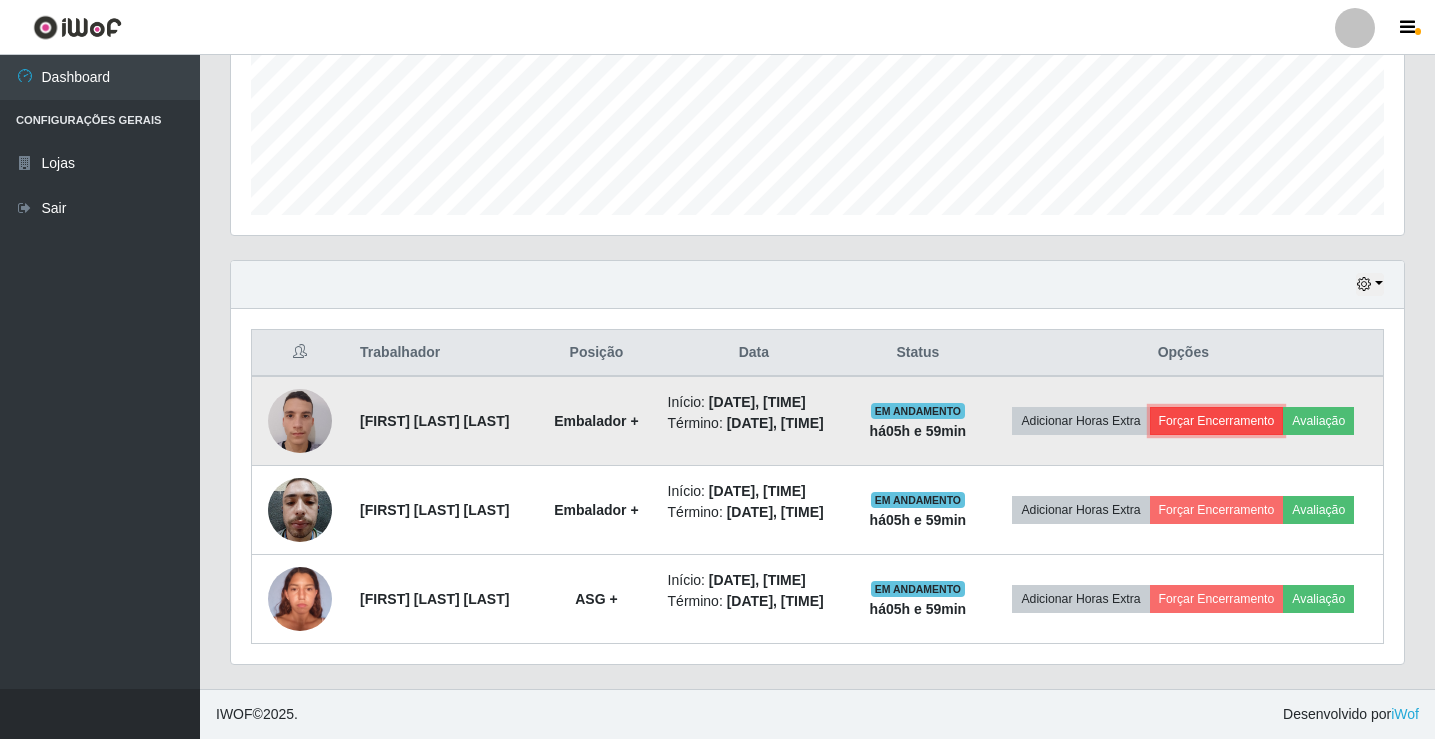 click on "Forçar Encerramento" at bounding box center [1217, 421] 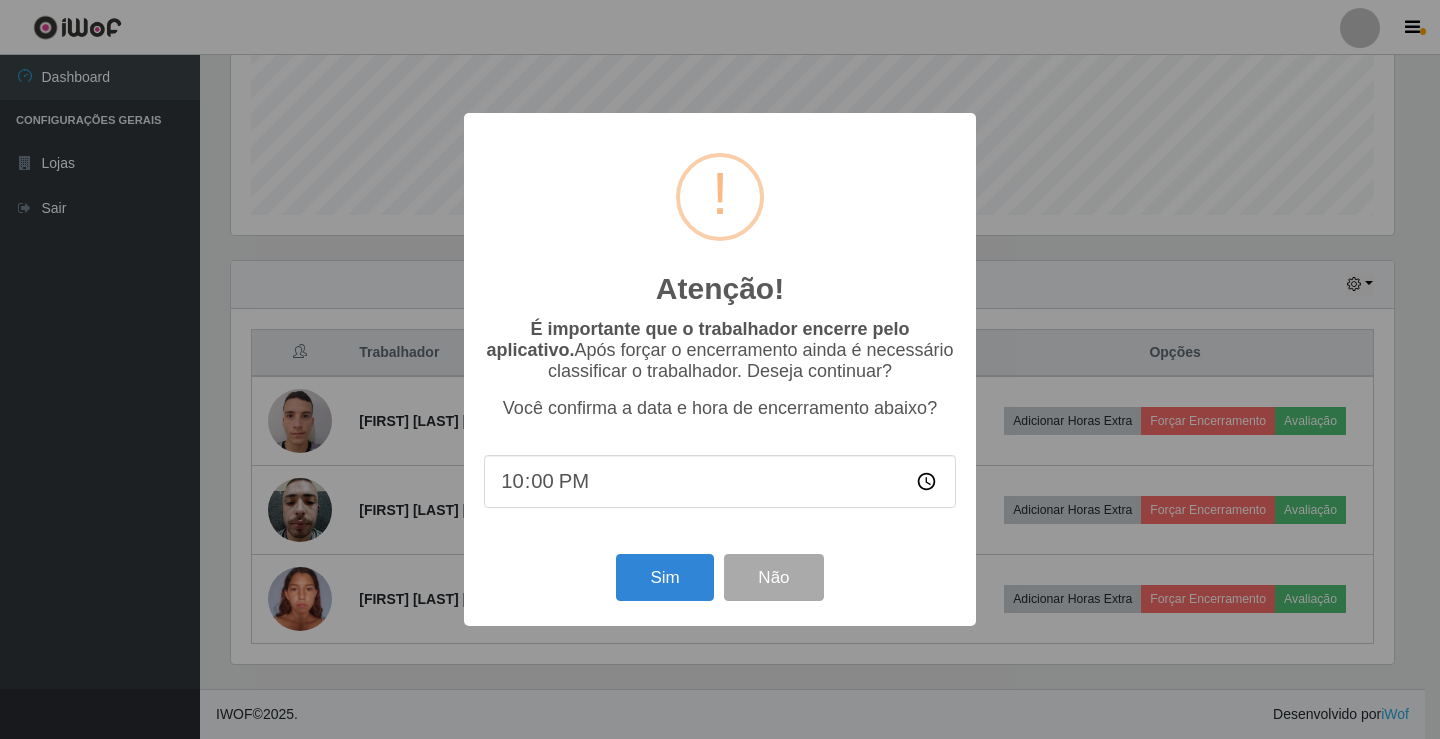 scroll, scrollTop: 999585, scrollLeft: 998837, axis: both 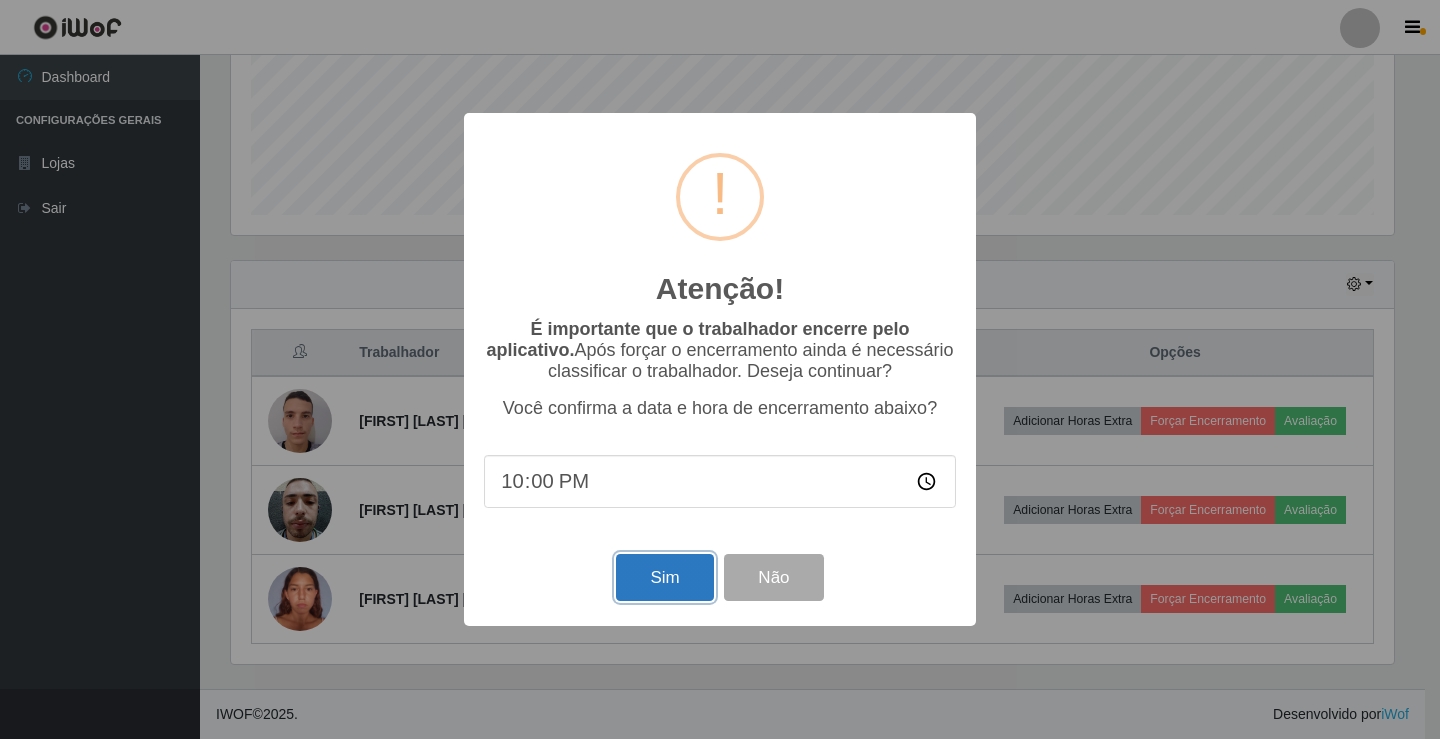 click on "Sim" at bounding box center [664, 577] 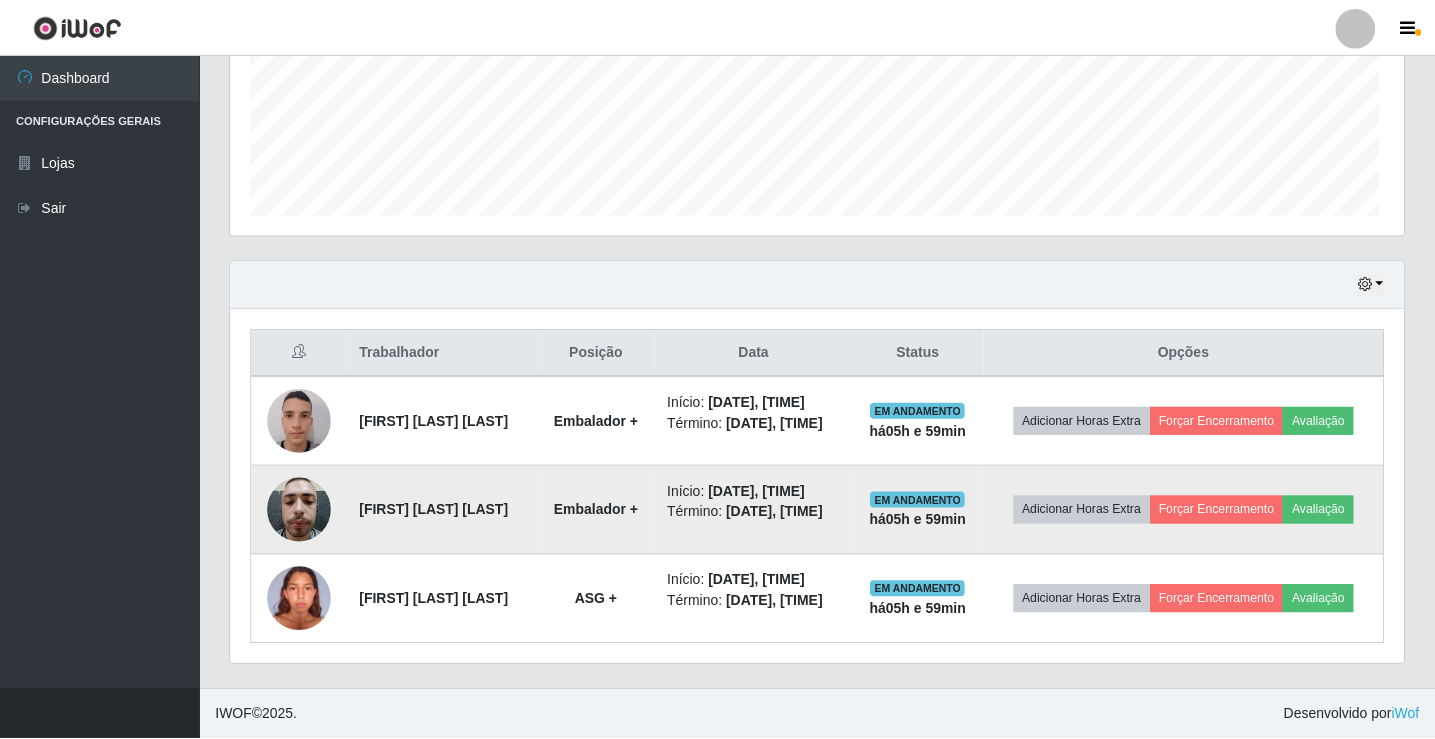 scroll, scrollTop: 999585, scrollLeft: 998827, axis: both 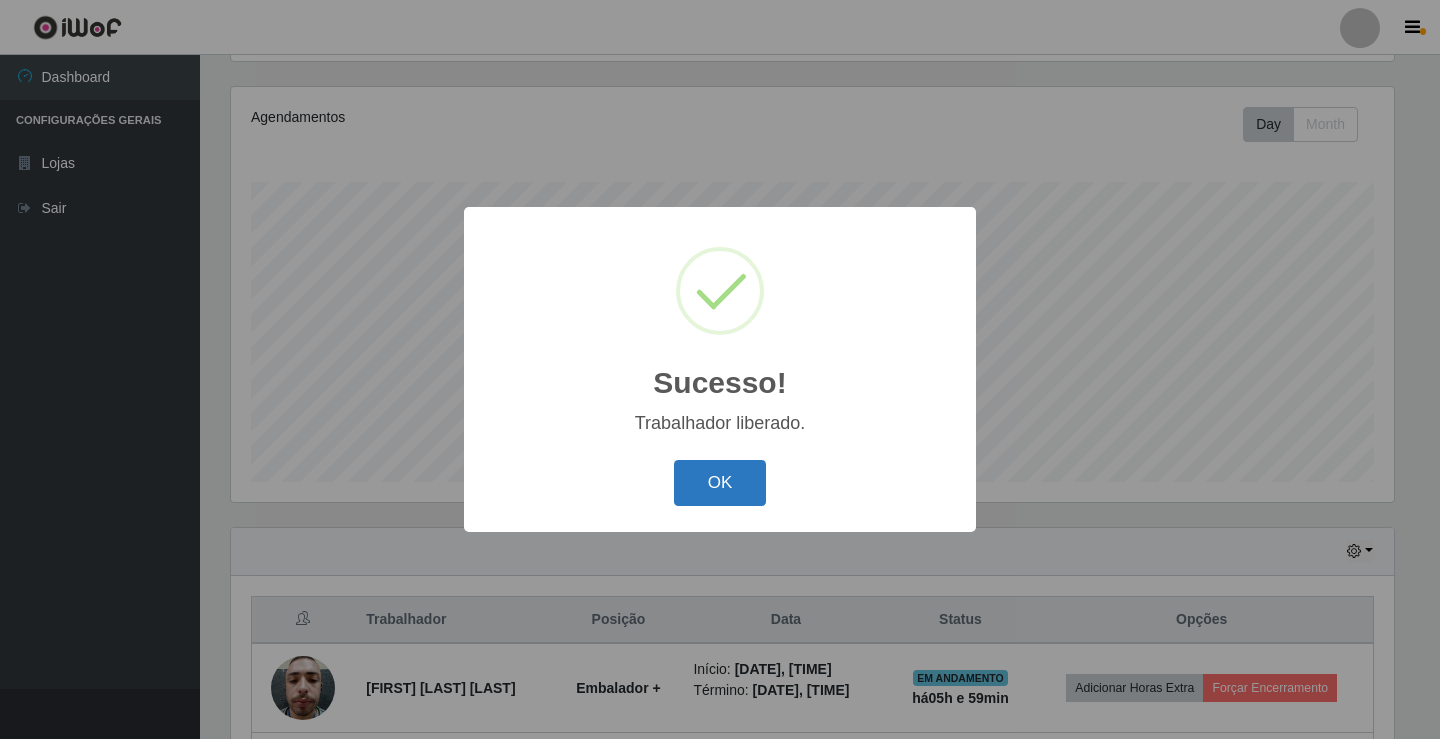 click on "OK" at bounding box center (720, 483) 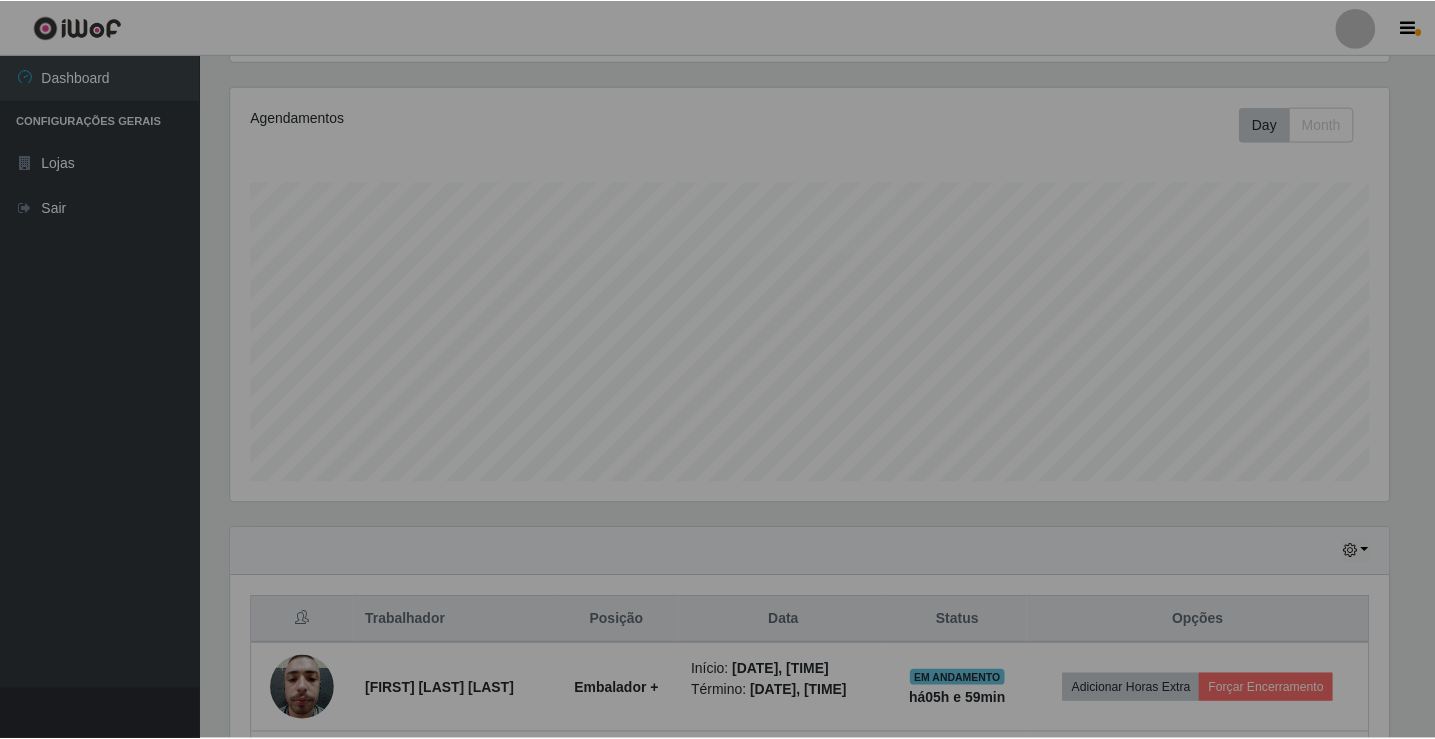 scroll, scrollTop: 999585, scrollLeft: 998827, axis: both 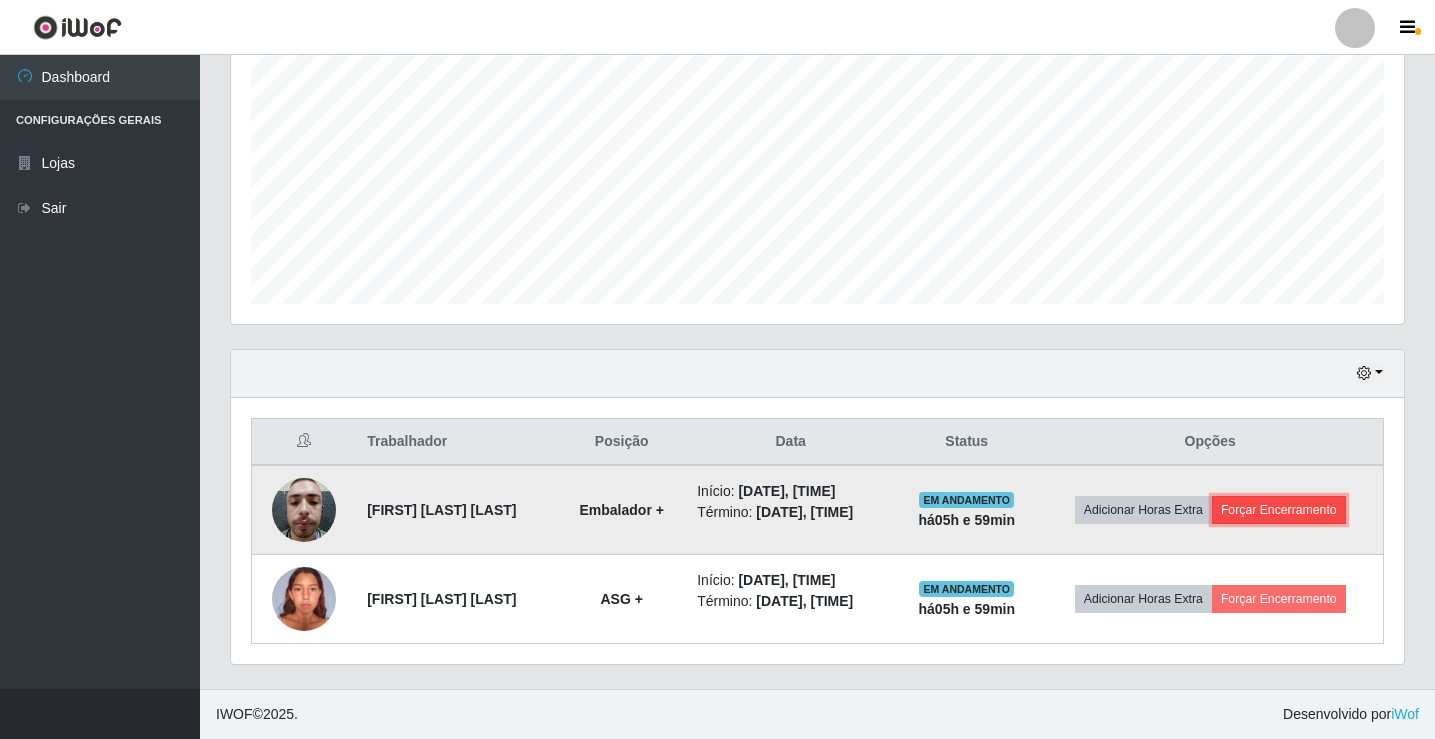 click on "Forçar Encerramento" at bounding box center [1279, 510] 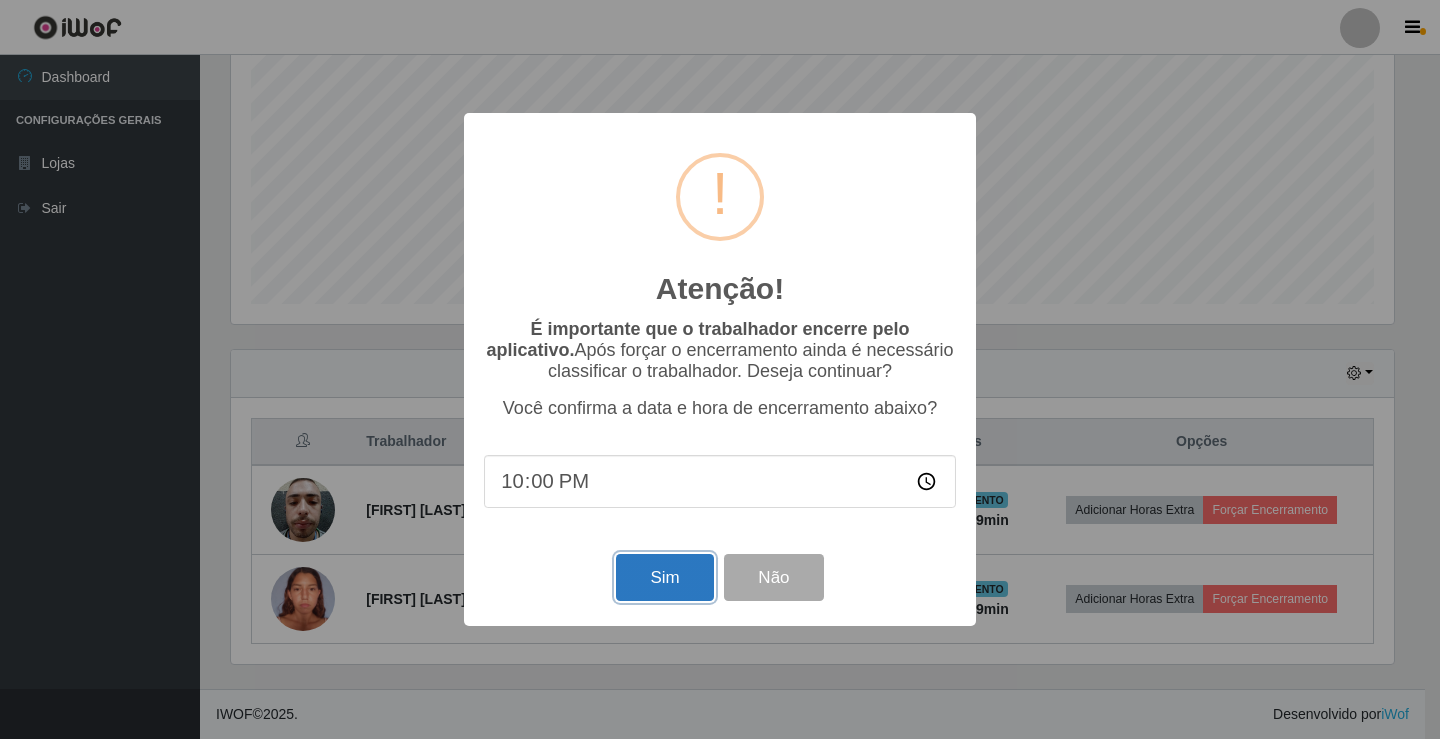 click on "Sim" at bounding box center (664, 577) 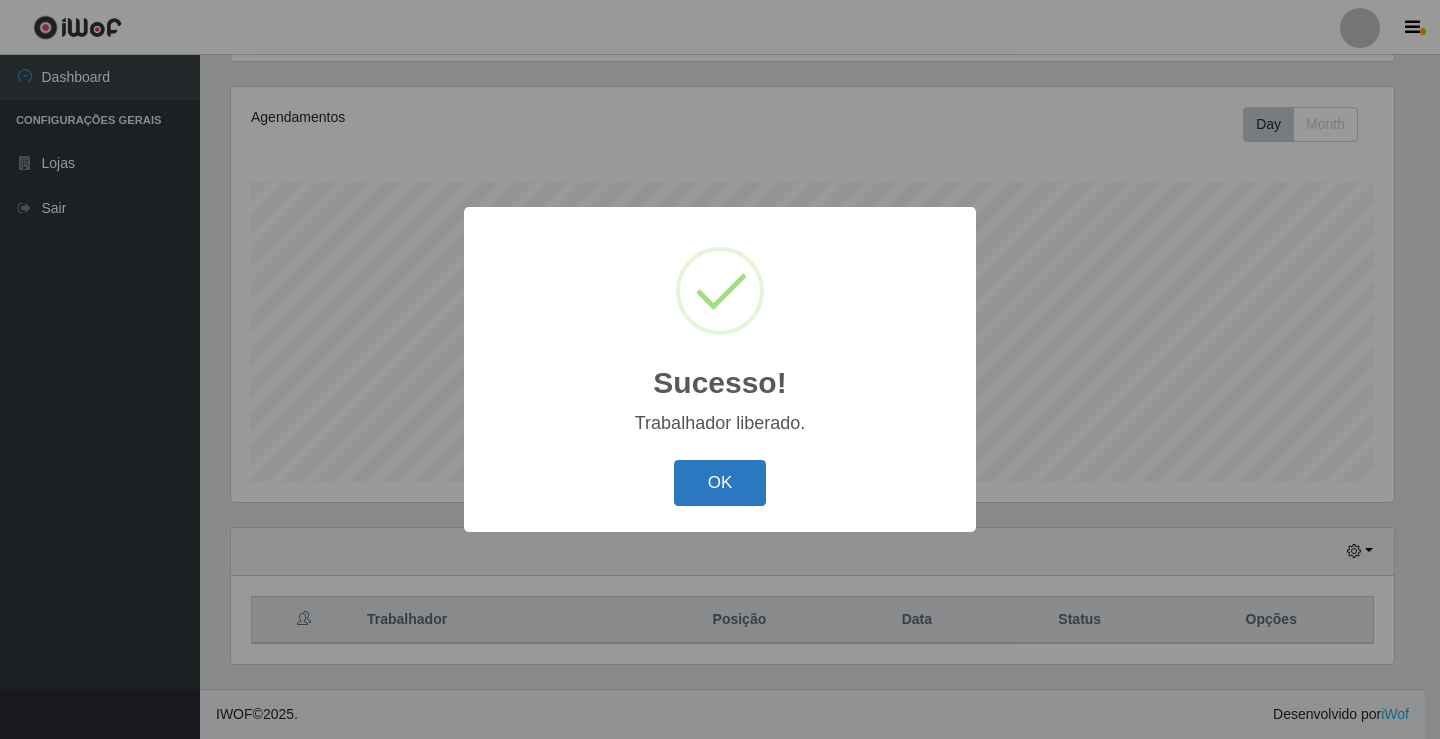 click on "OK" at bounding box center (720, 483) 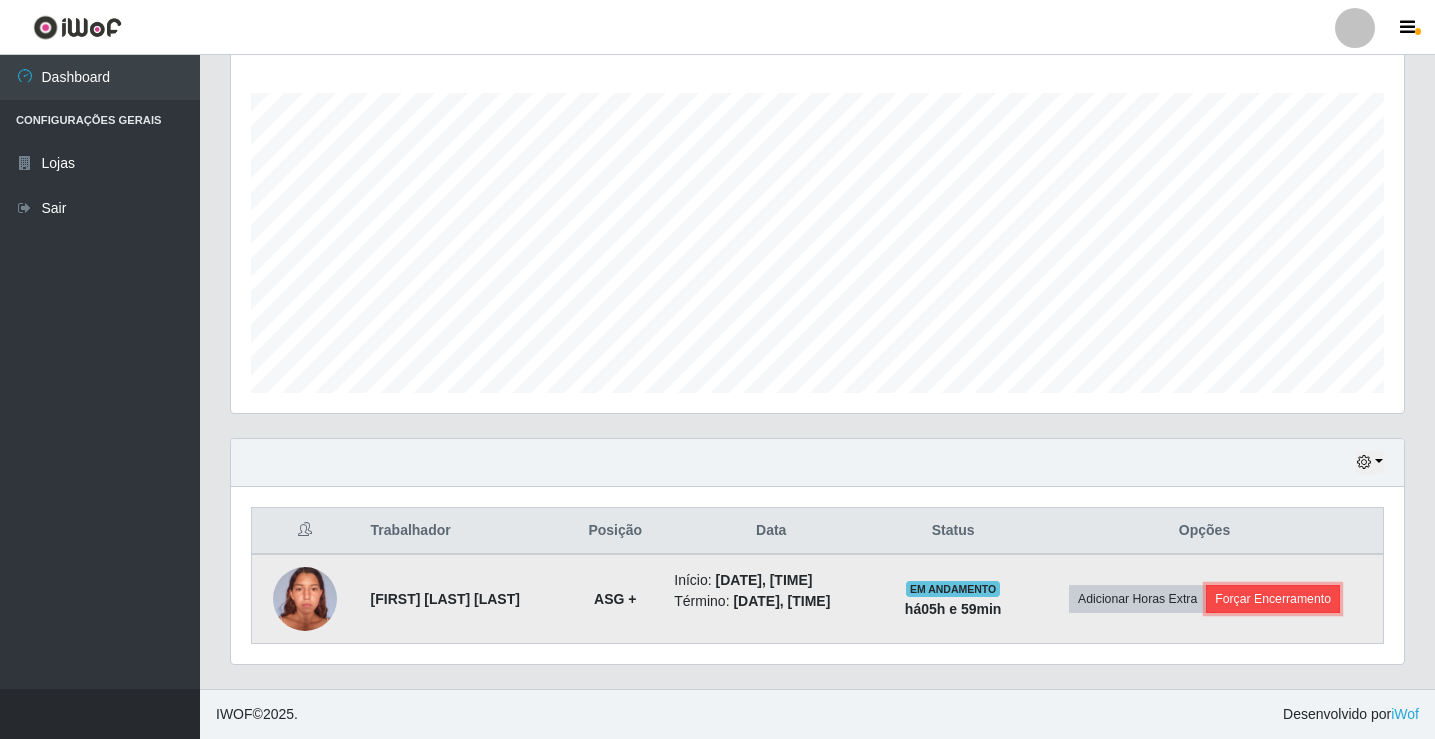 click on "Forçar Encerramento" at bounding box center (1273, 599) 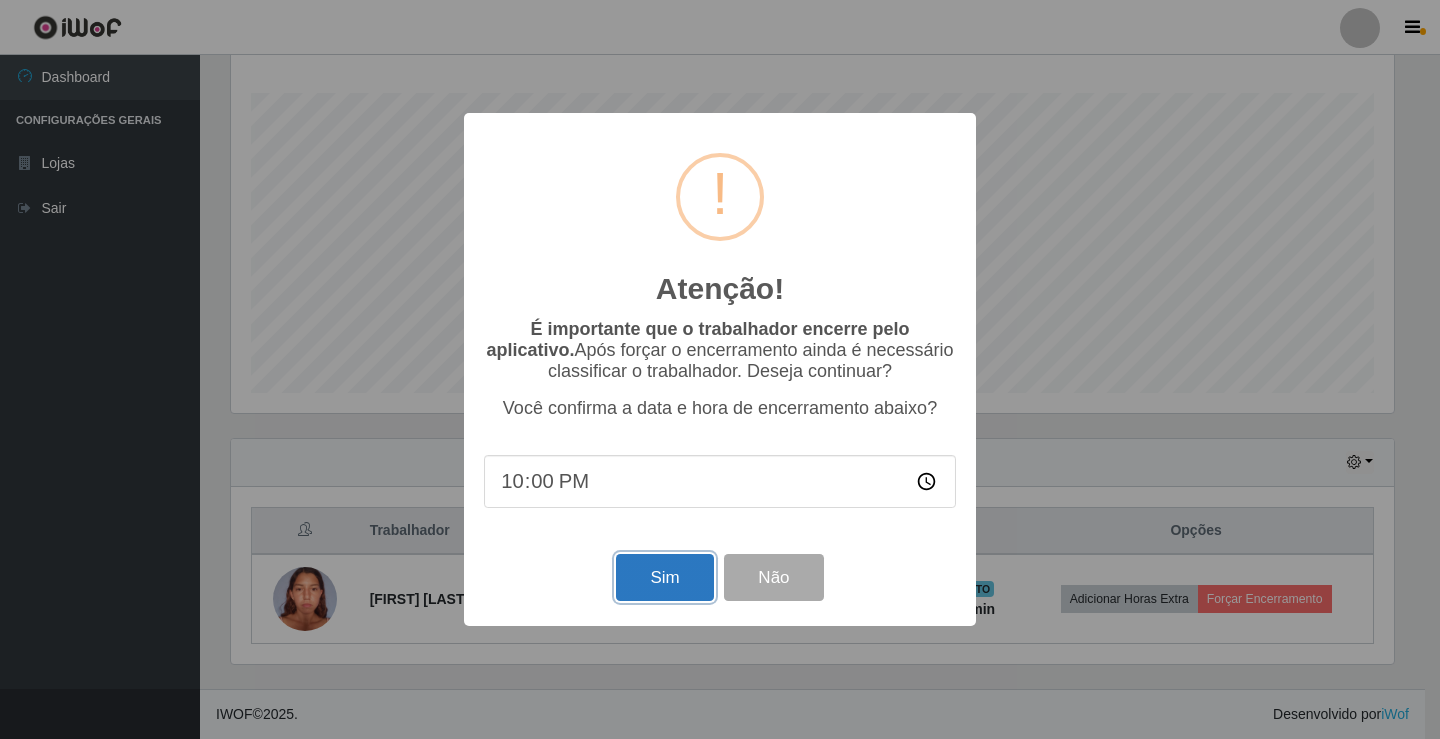 click on "Sim" at bounding box center (664, 577) 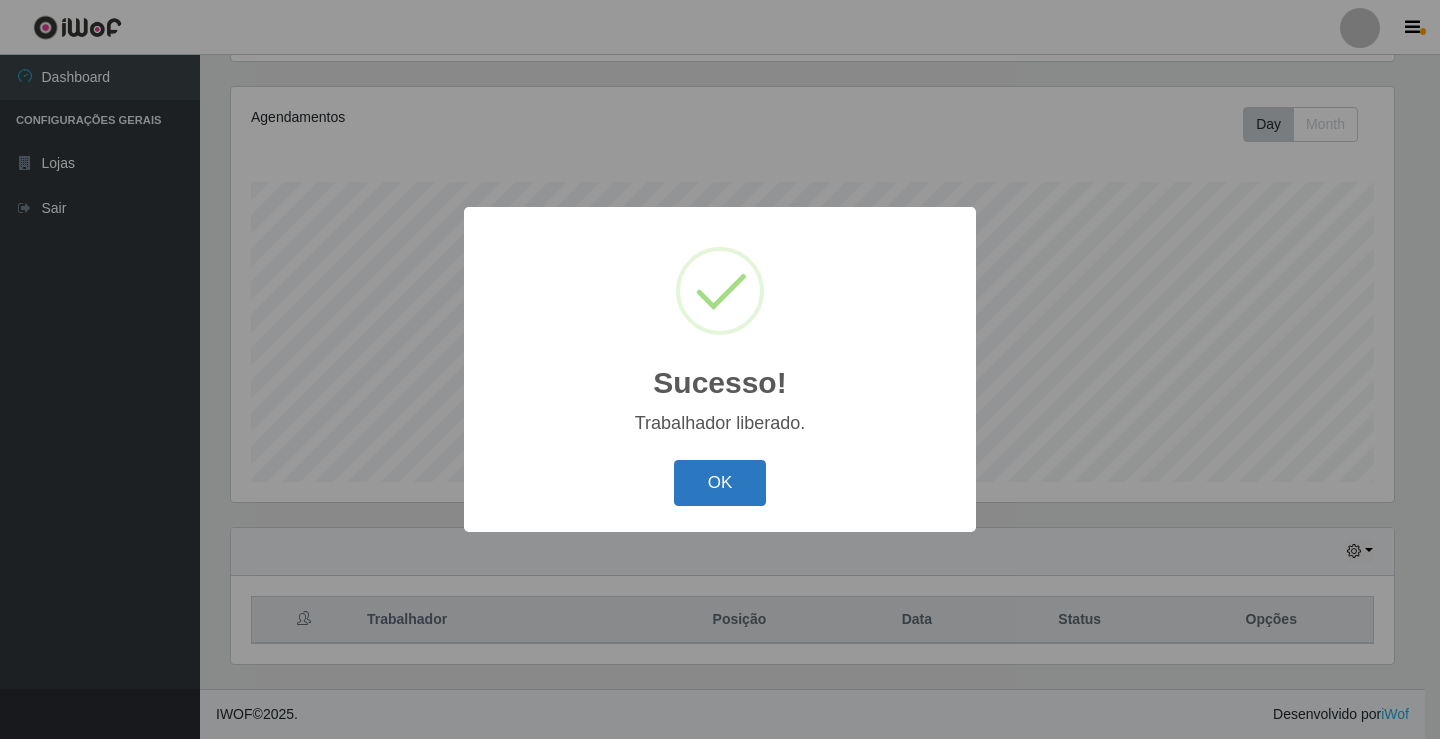 click on "OK" at bounding box center (720, 483) 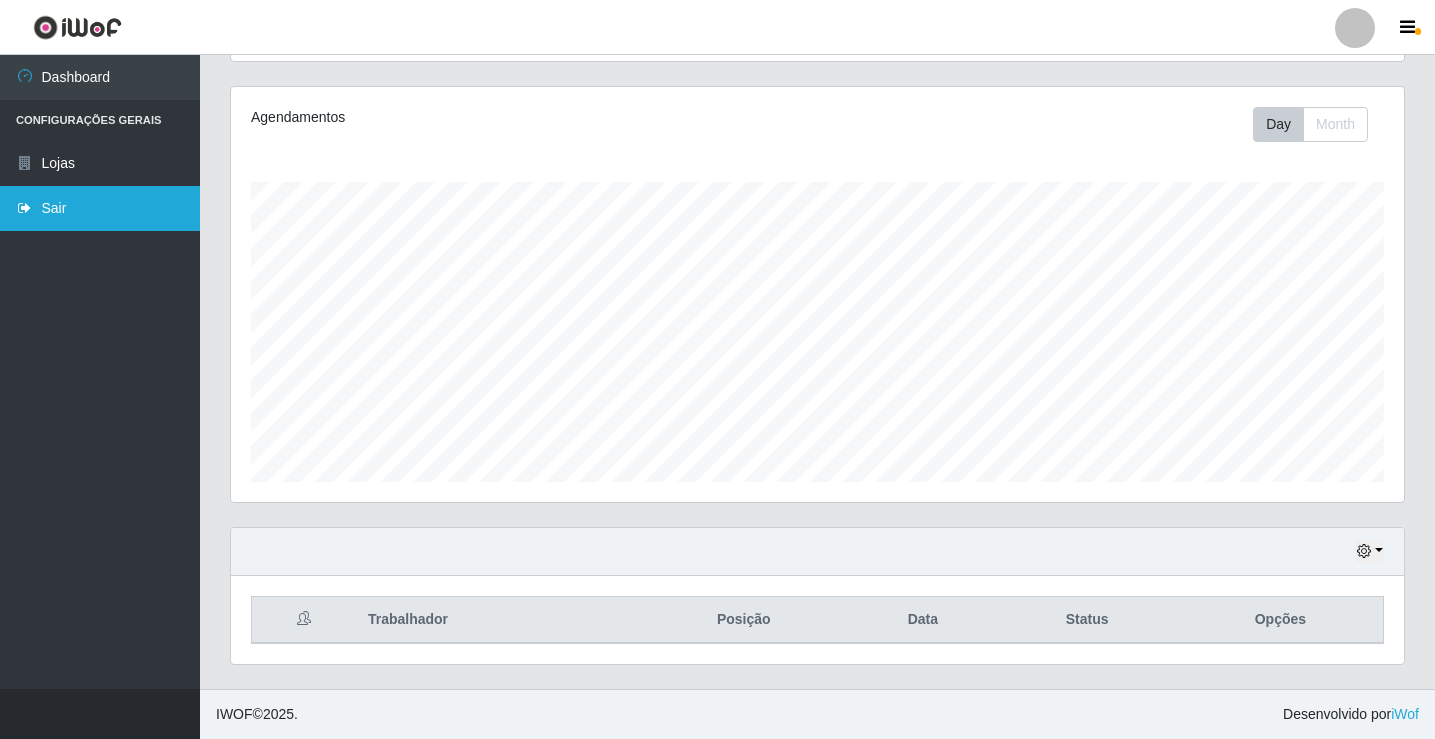 click on "Sair" at bounding box center (100, 208) 